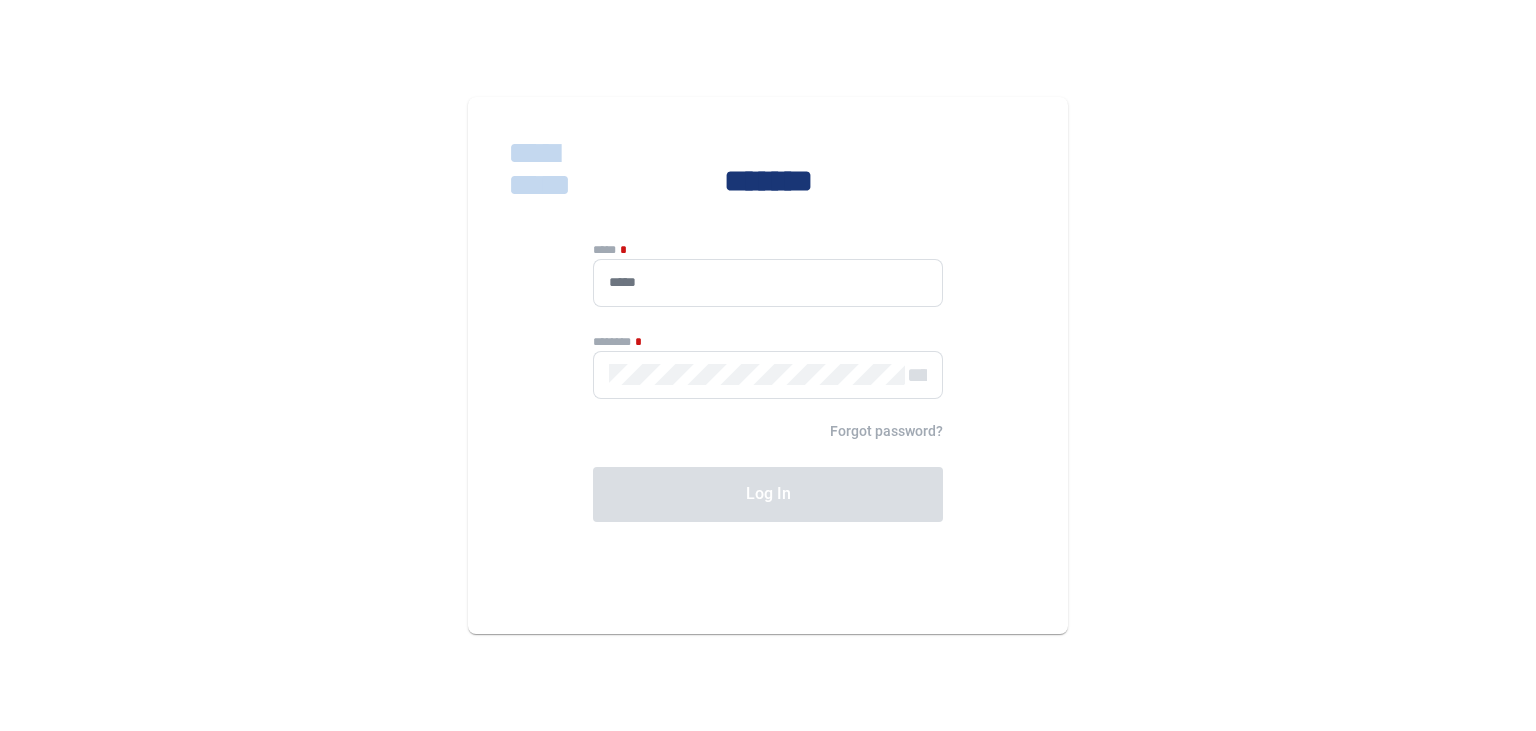 scroll, scrollTop: 0, scrollLeft: 0, axis: both 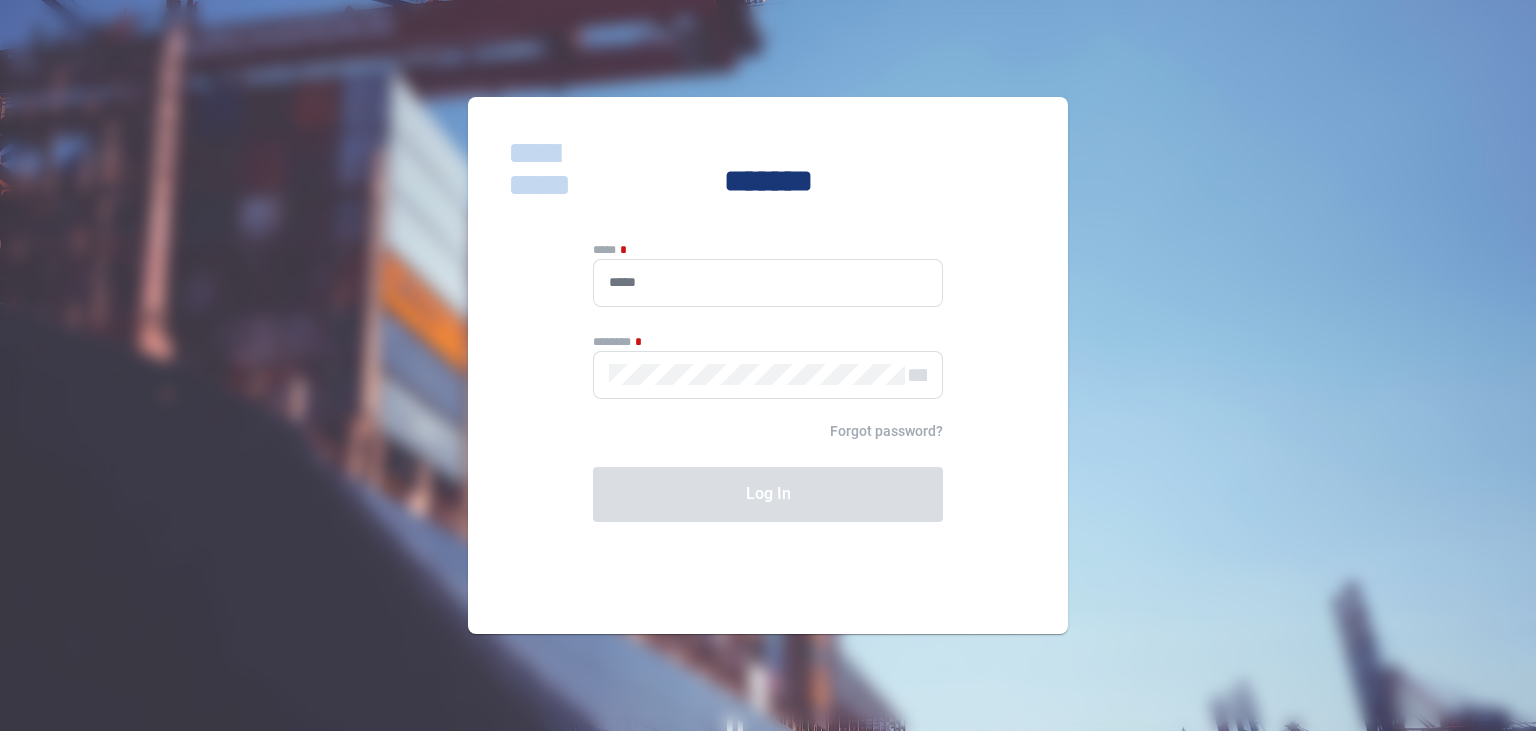 click 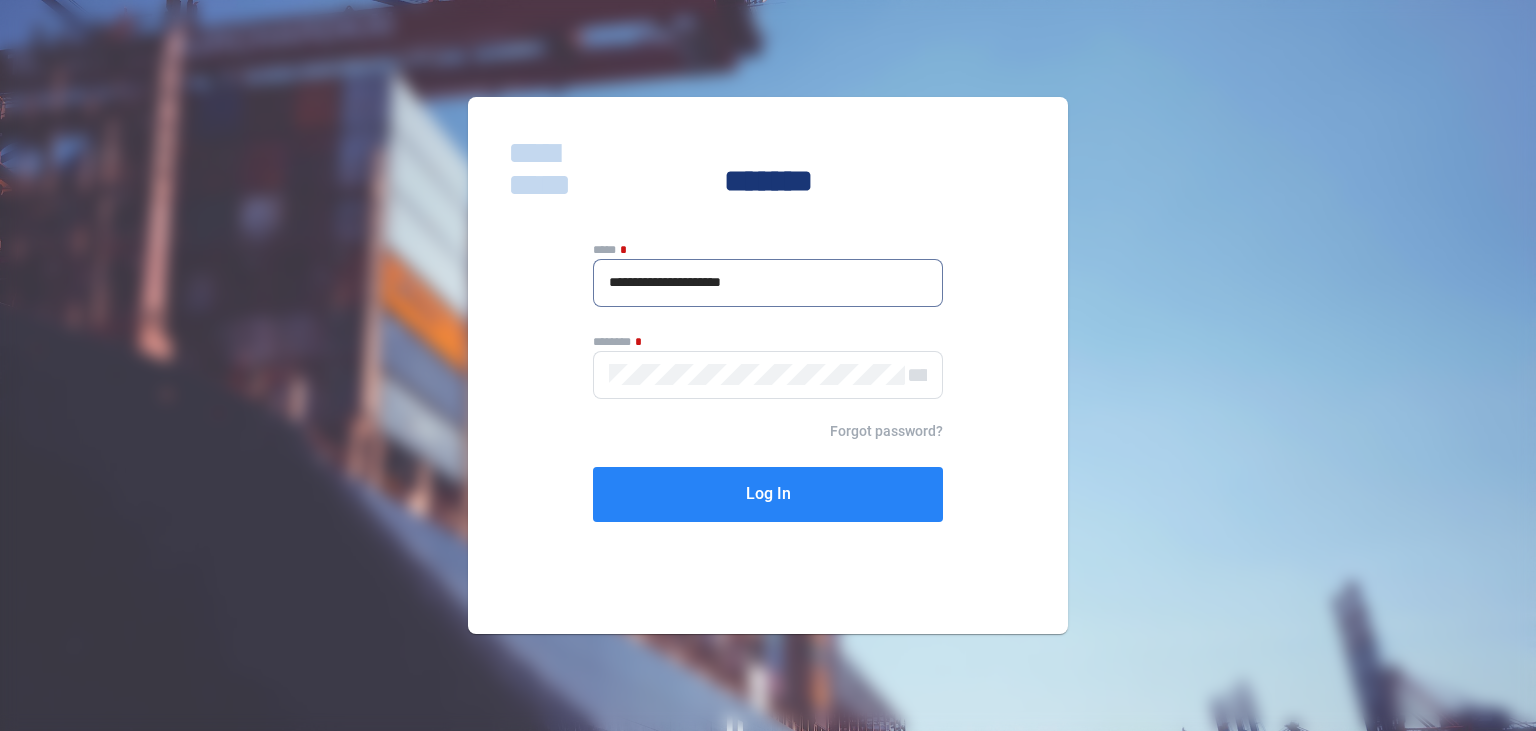 type on "**********" 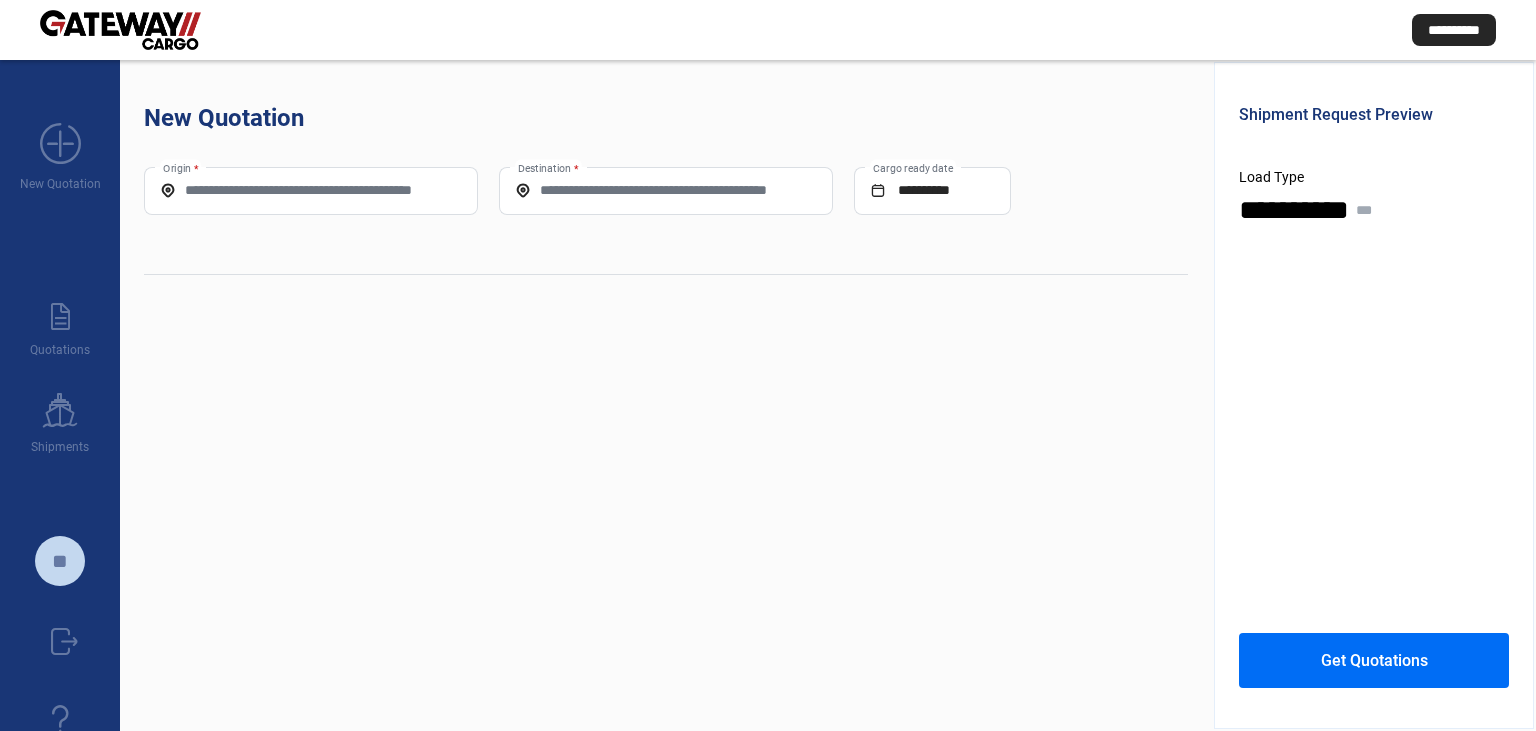 click on "Origin *" 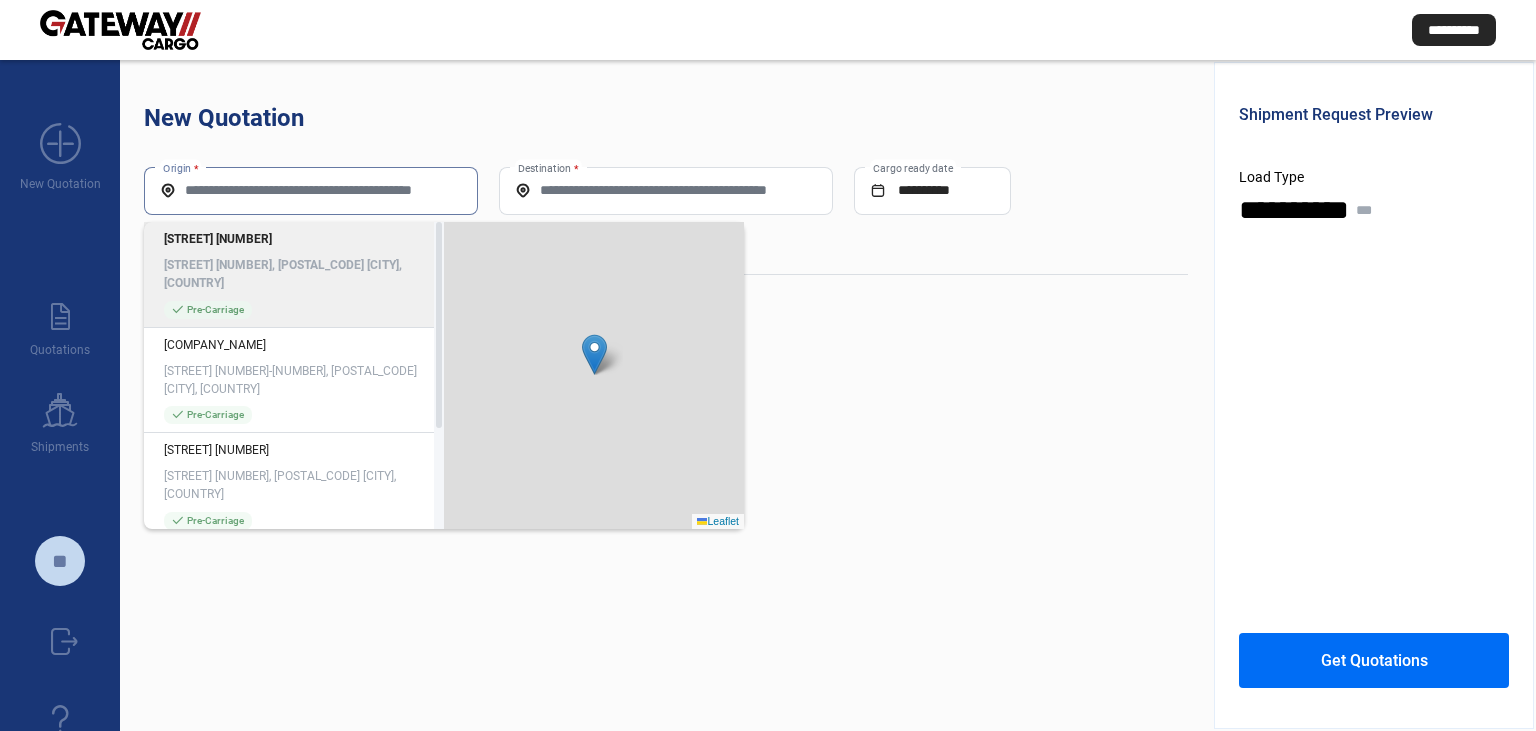 click on "Origin *" at bounding box center (311, 190) 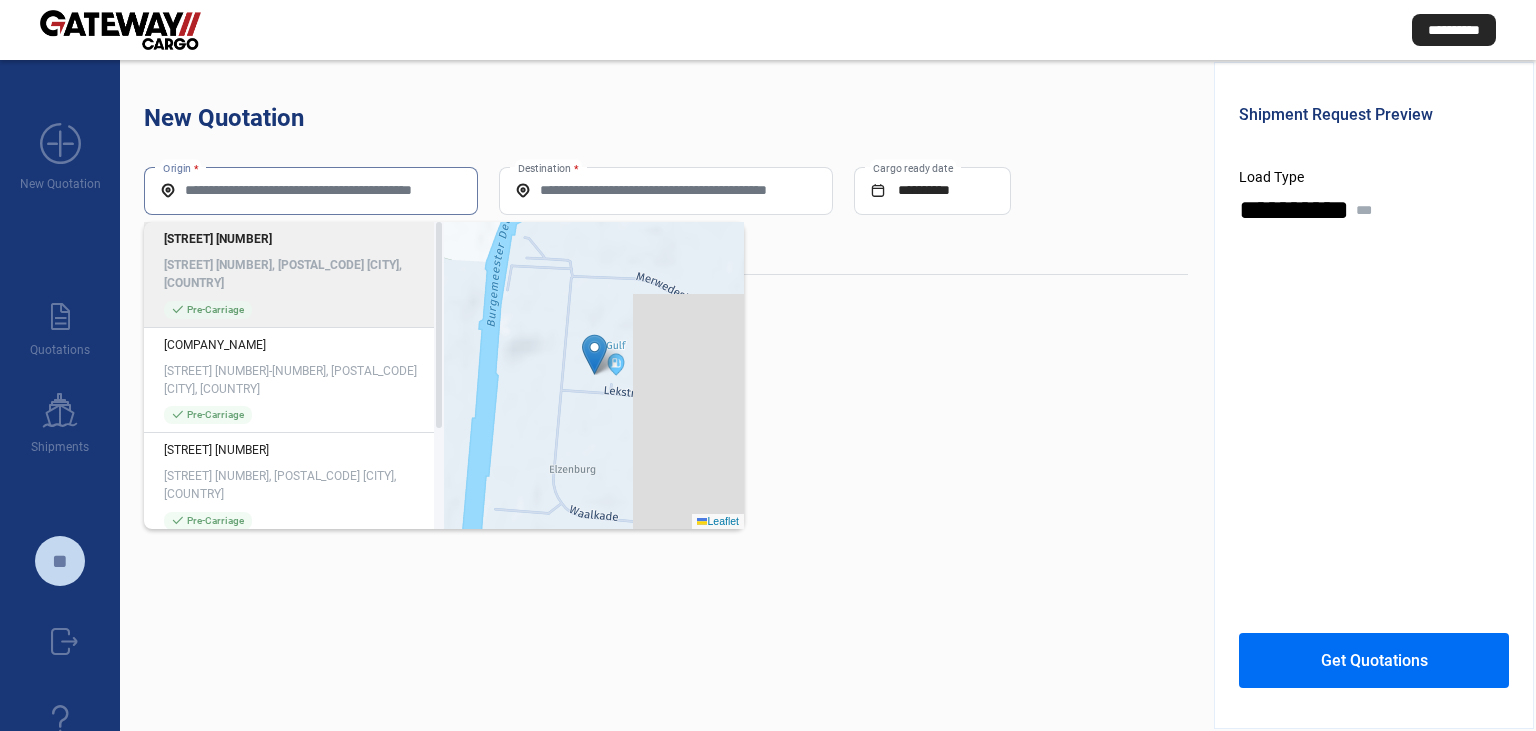 paste on "**********" 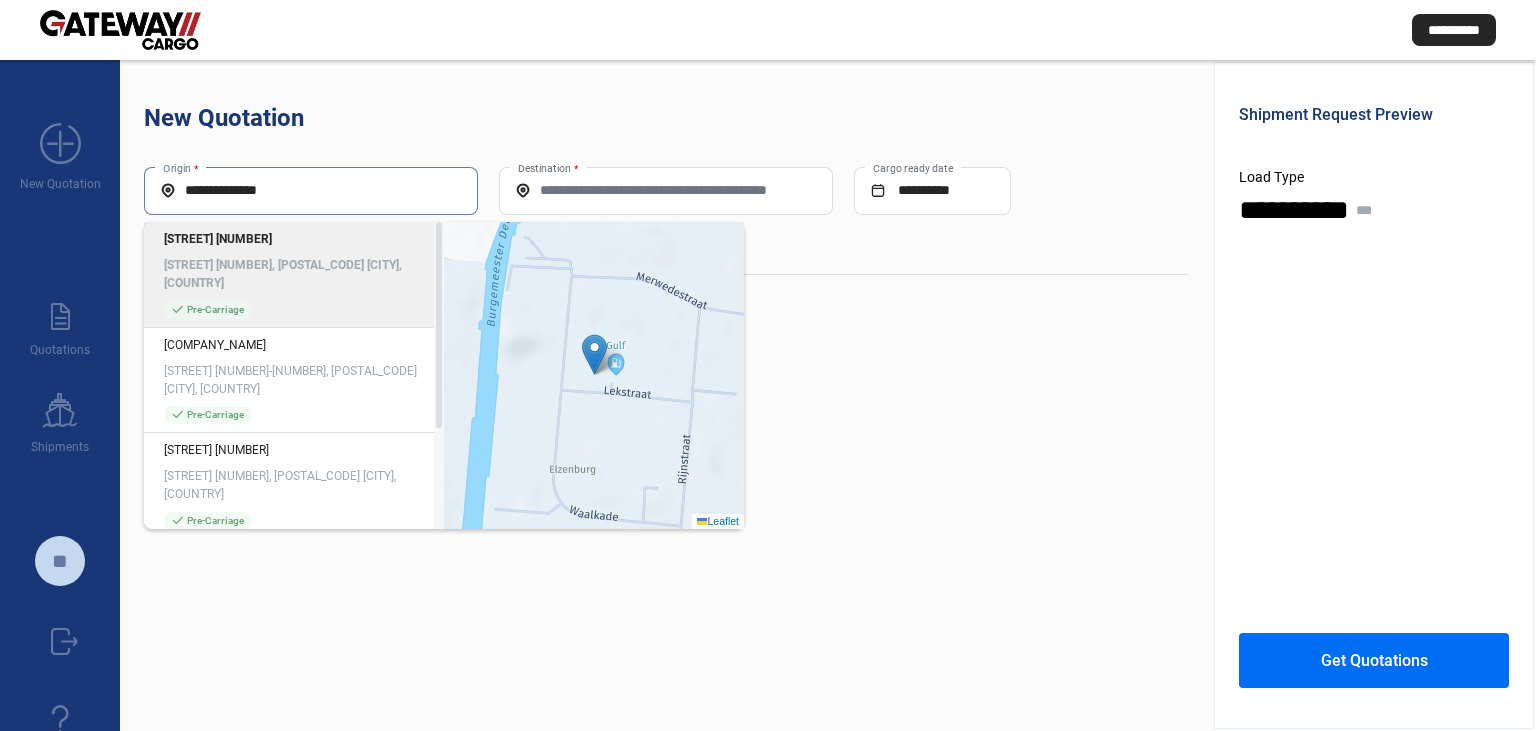 drag, startPoint x: 334, startPoint y: 190, endPoint x: 0, endPoint y: 242, distance: 338.02368 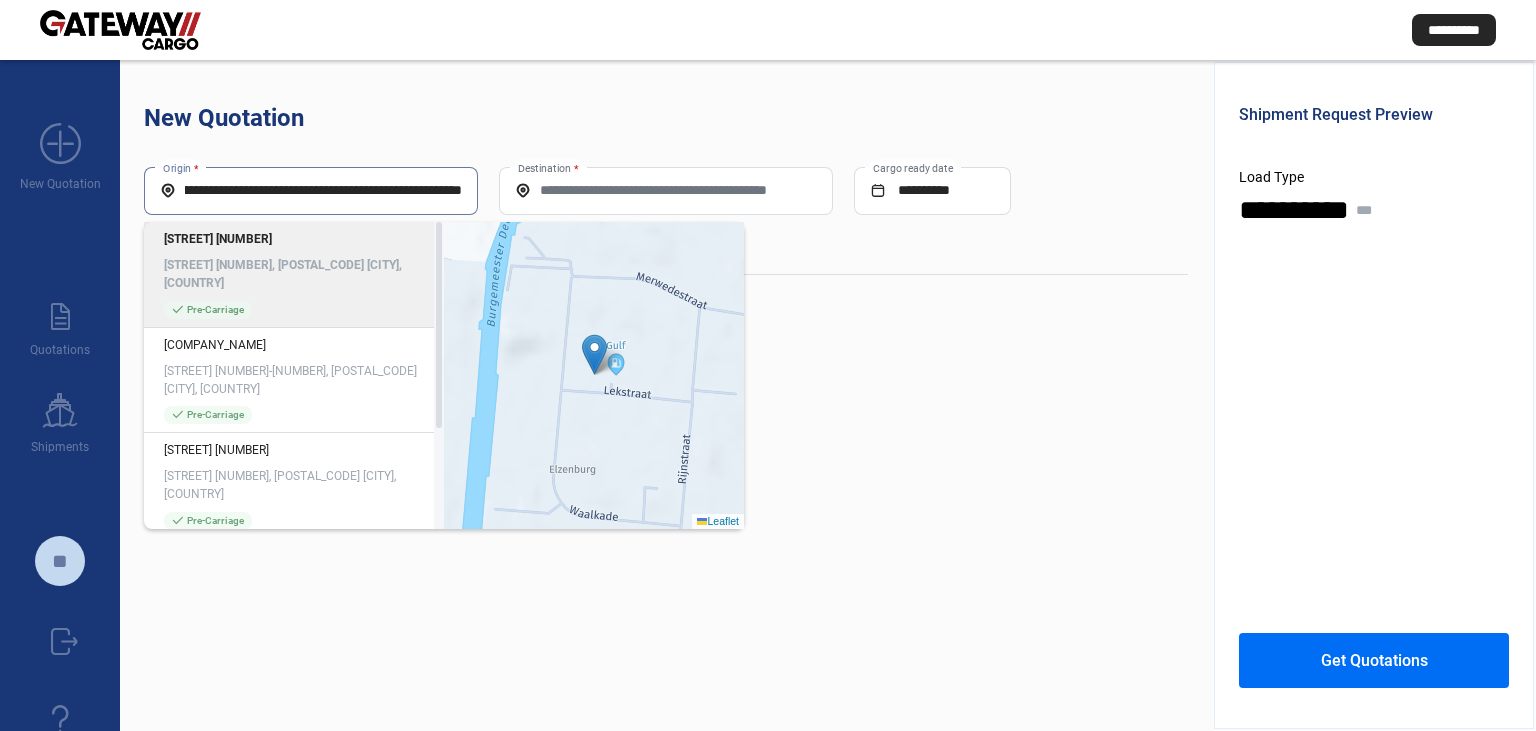 scroll, scrollTop: 0, scrollLeft: 102, axis: horizontal 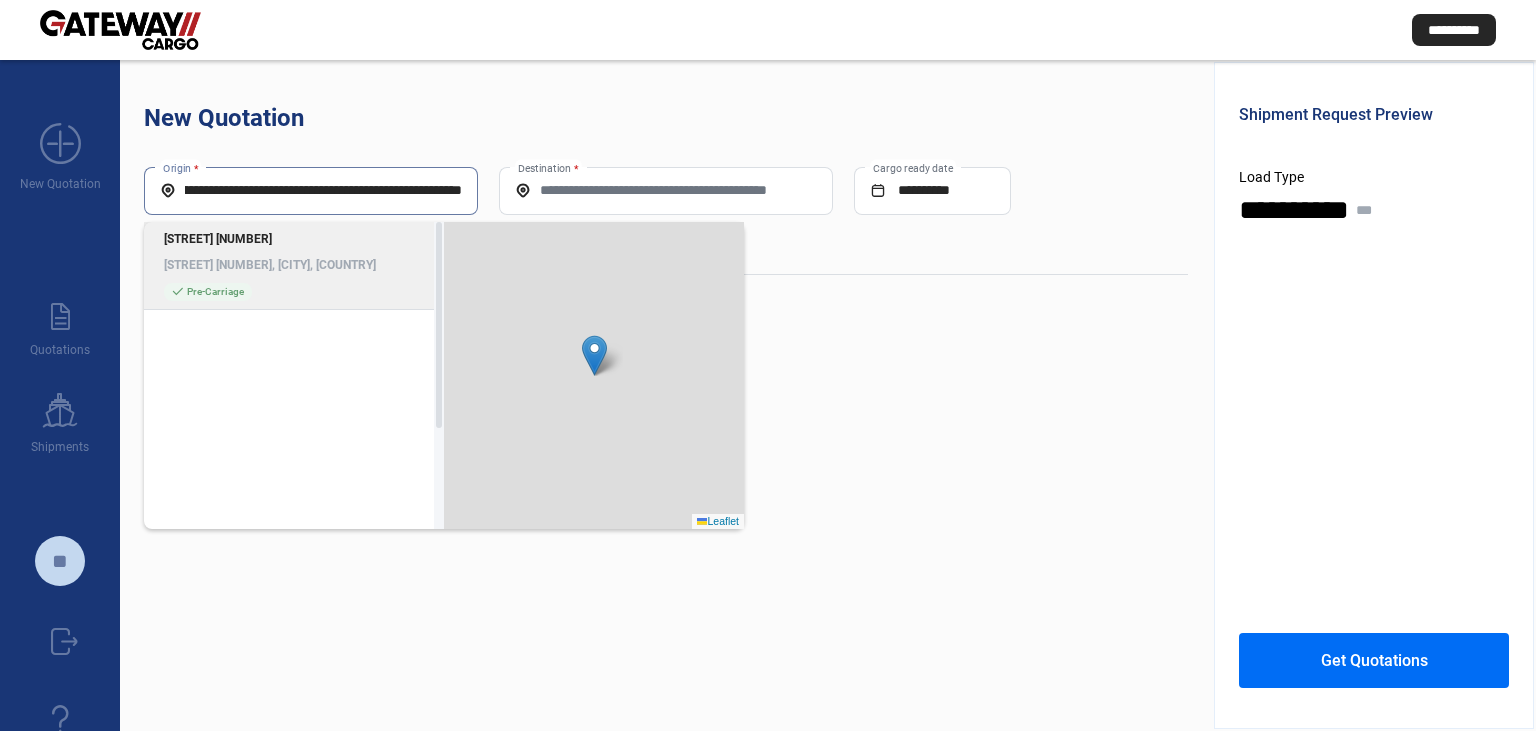 click on "[STREET] [NUMBER], [CITY], [COUNTRY]" 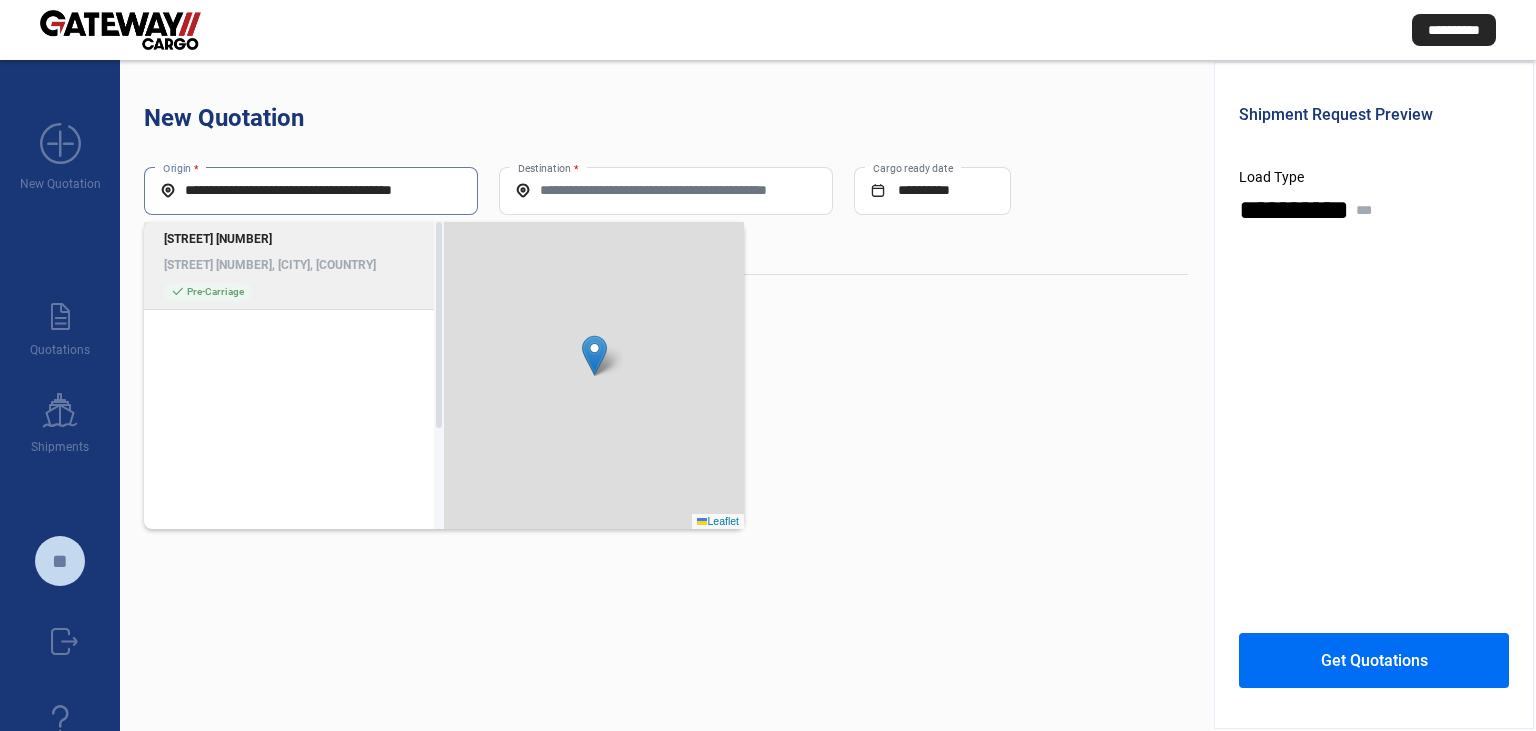 scroll, scrollTop: 0, scrollLeft: 0, axis: both 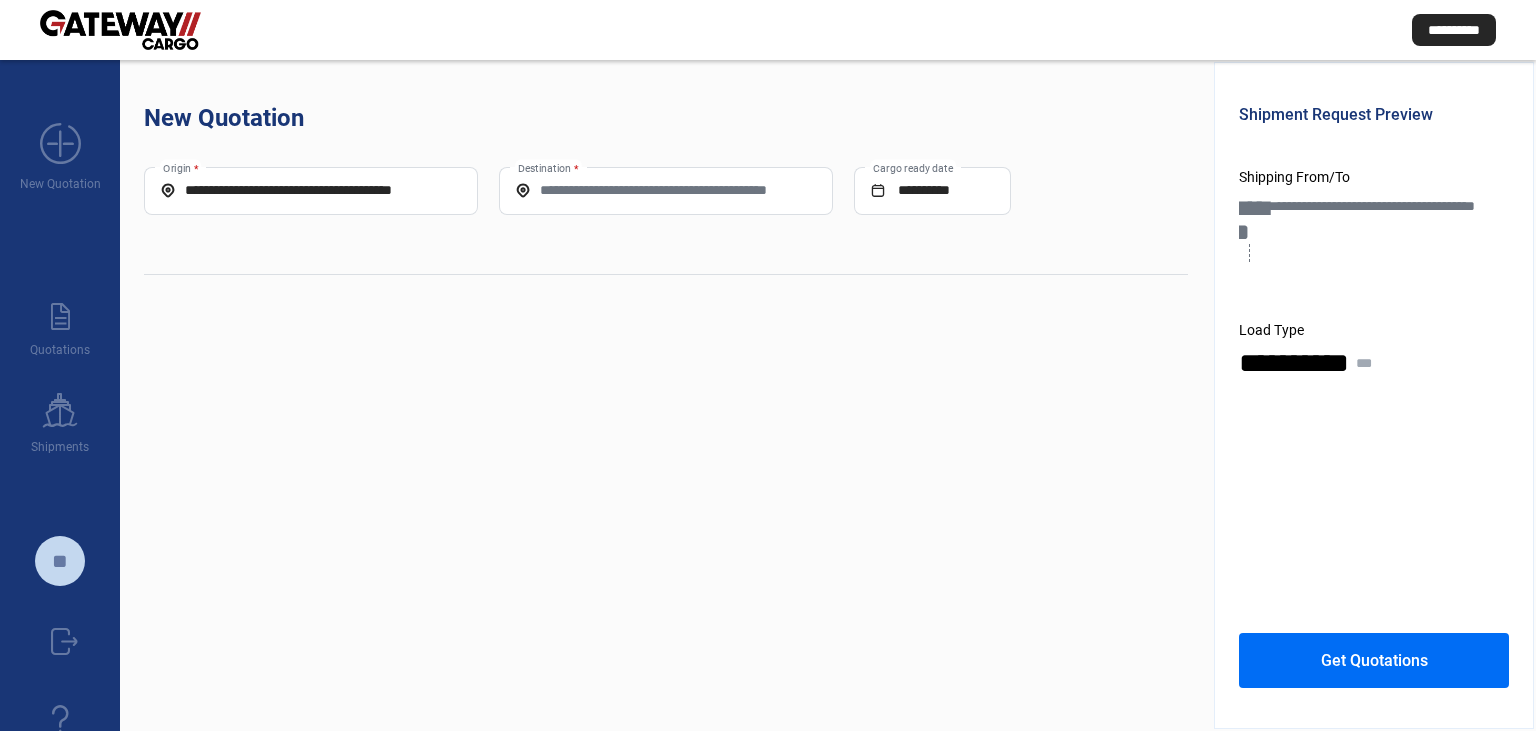 click on "Destination *" at bounding box center (666, 190) 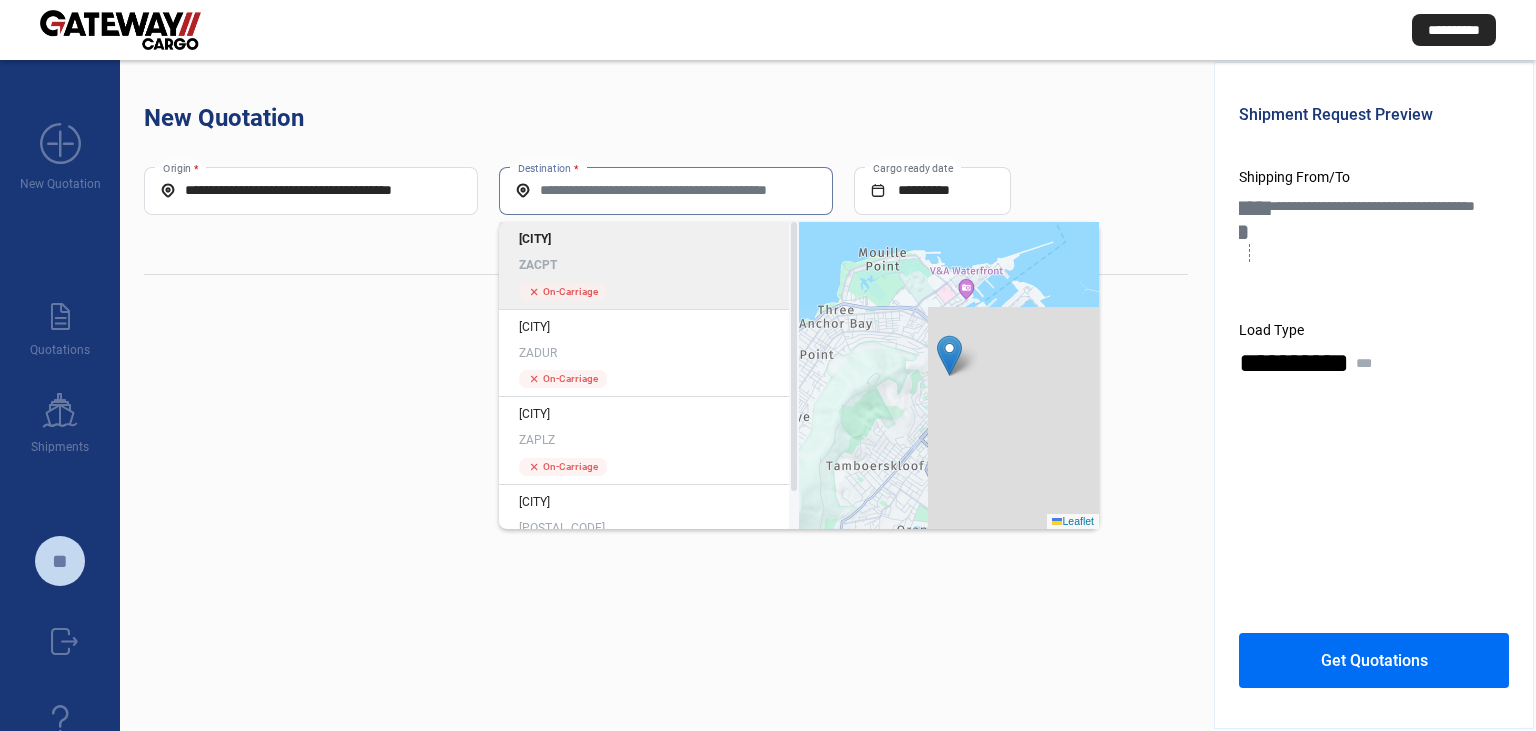 click on "[CITY] [POSTAL_CODE] cross  On-Carriage" 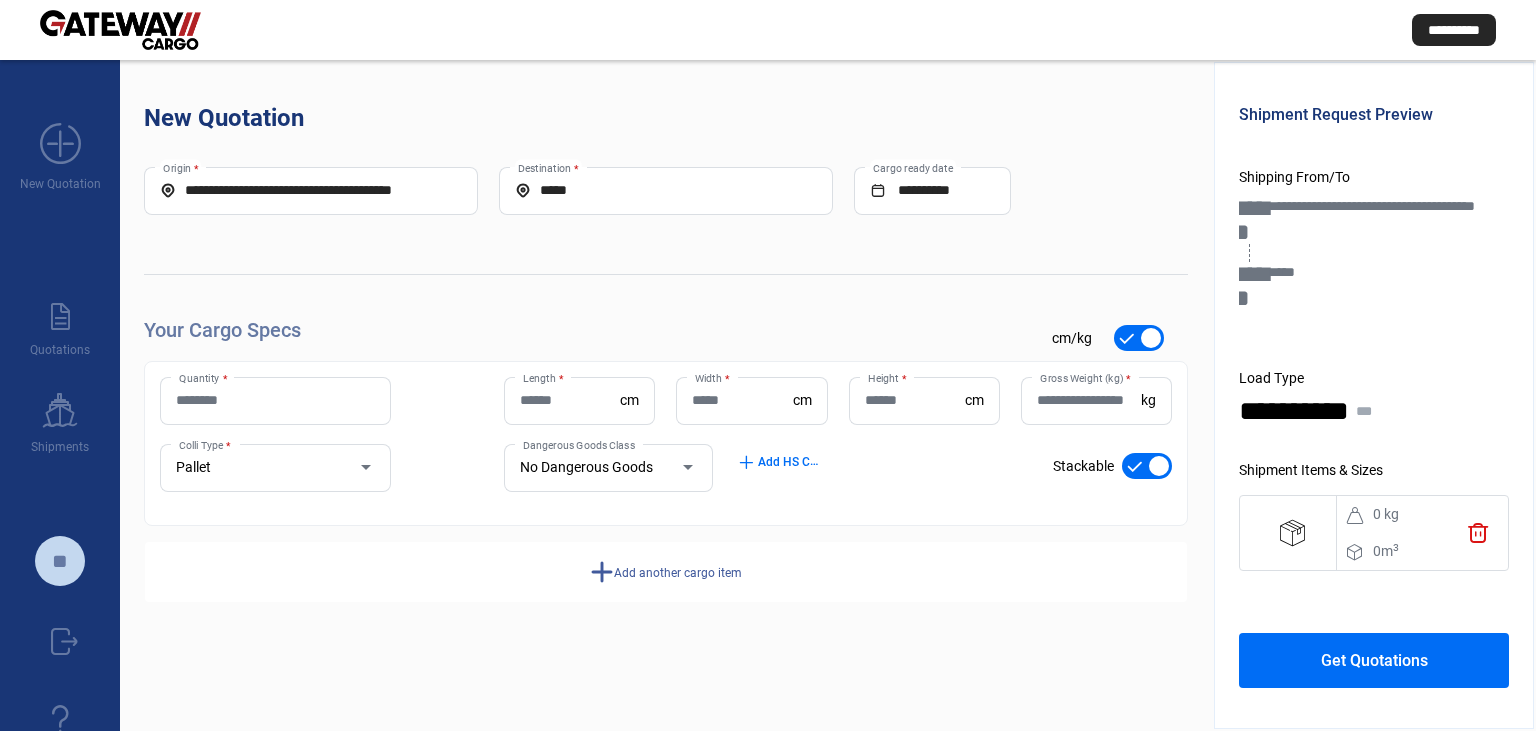 click on "Quantity *" at bounding box center [275, 400] 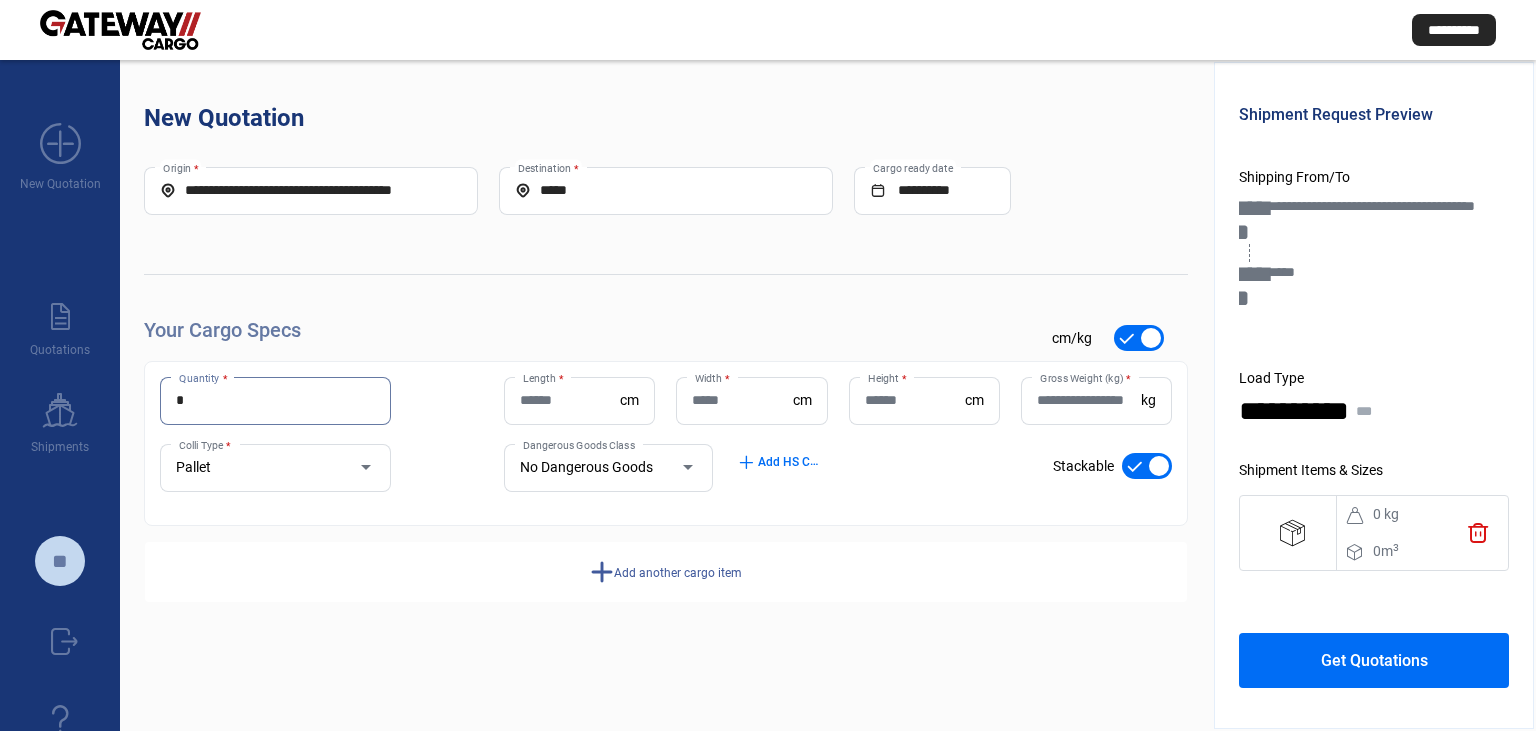 type on "*" 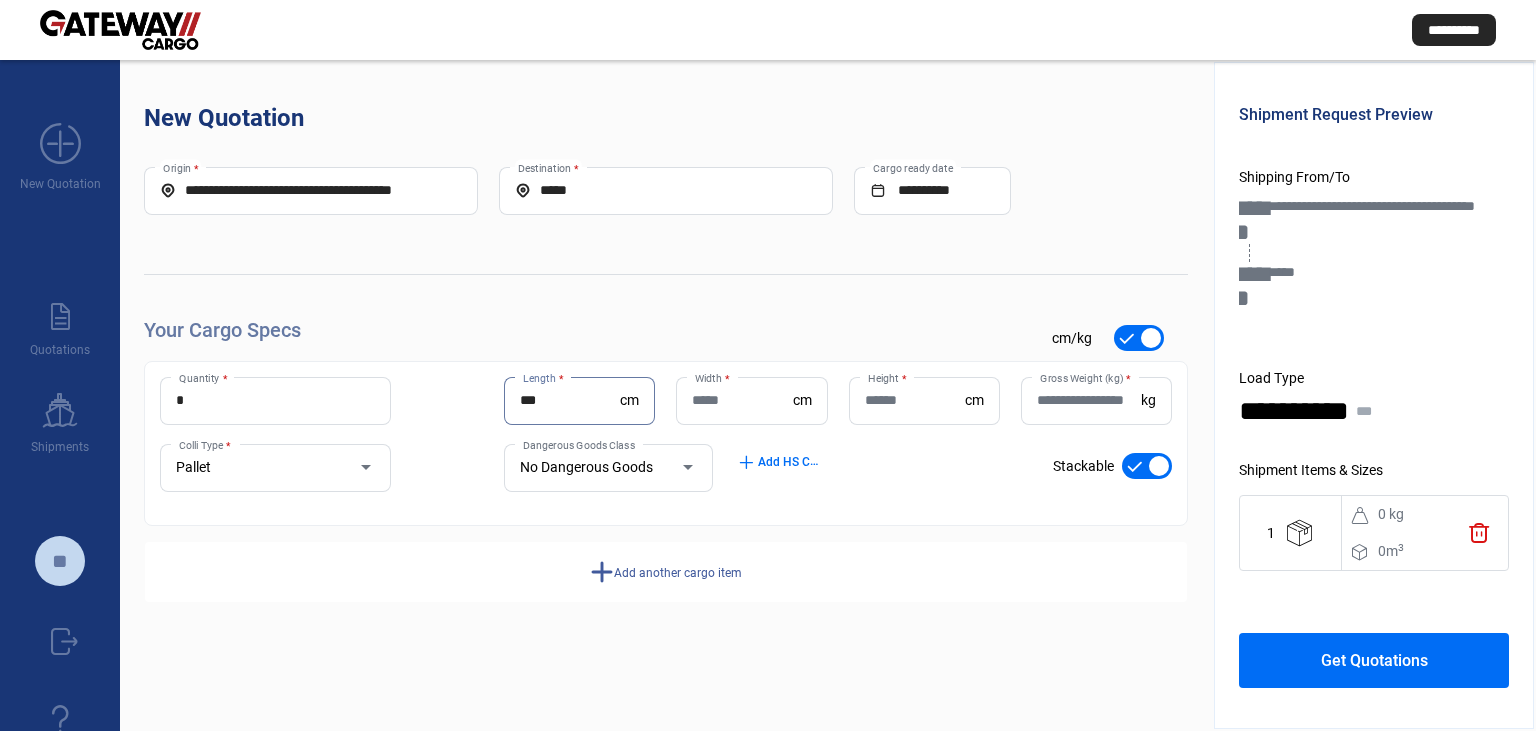 type on "***" 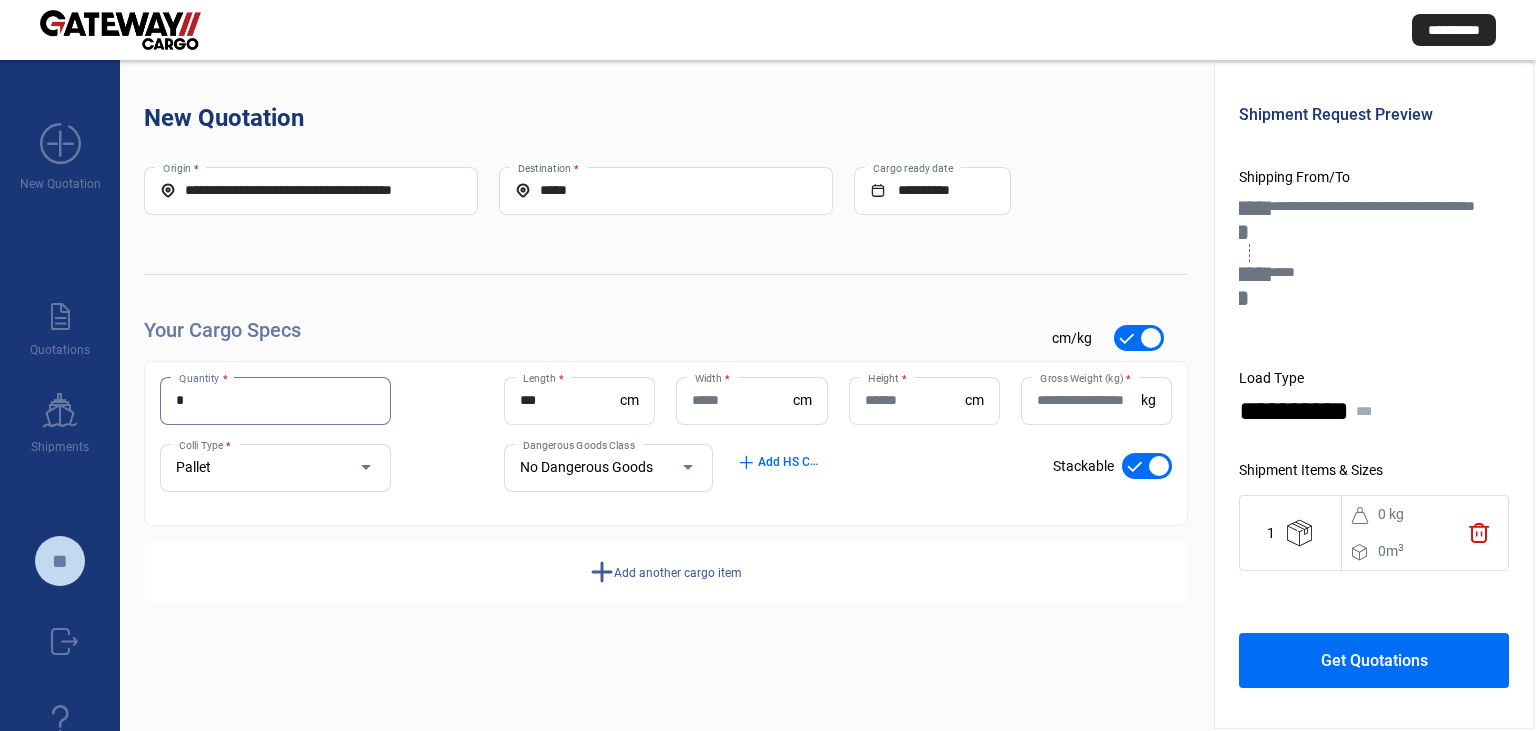 drag, startPoint x: 186, startPoint y: 401, endPoint x: 204, endPoint y: 401, distance: 18 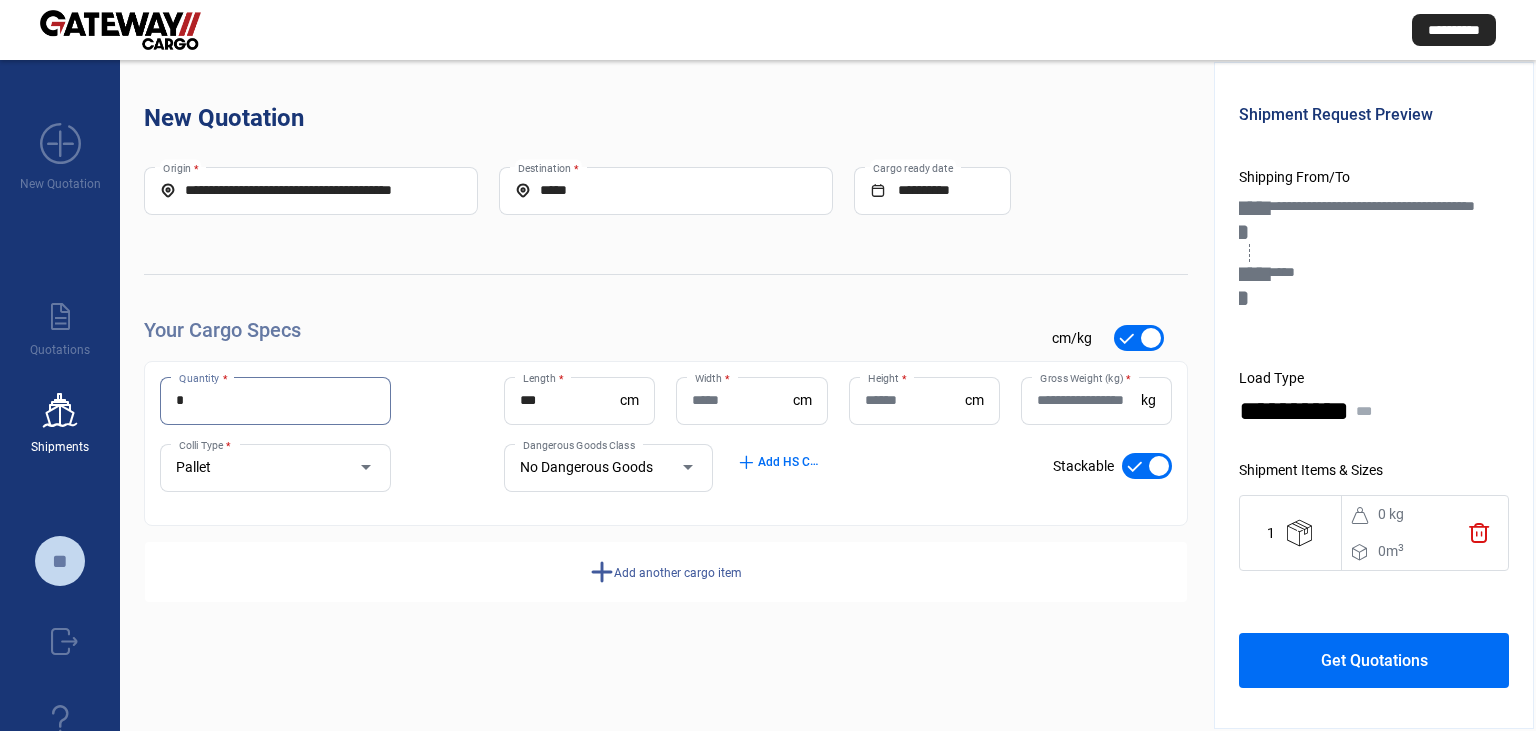 type on "*" 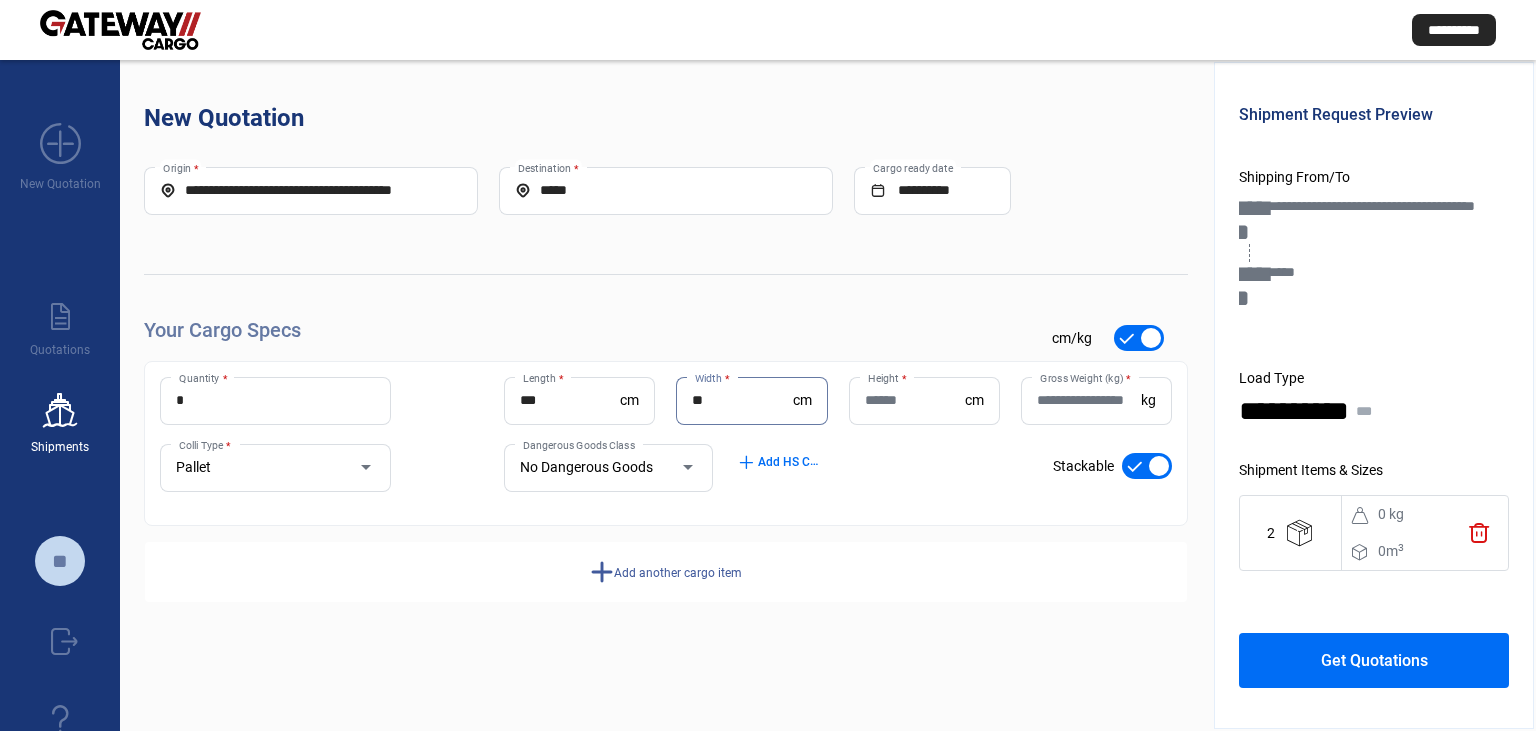 type on "**" 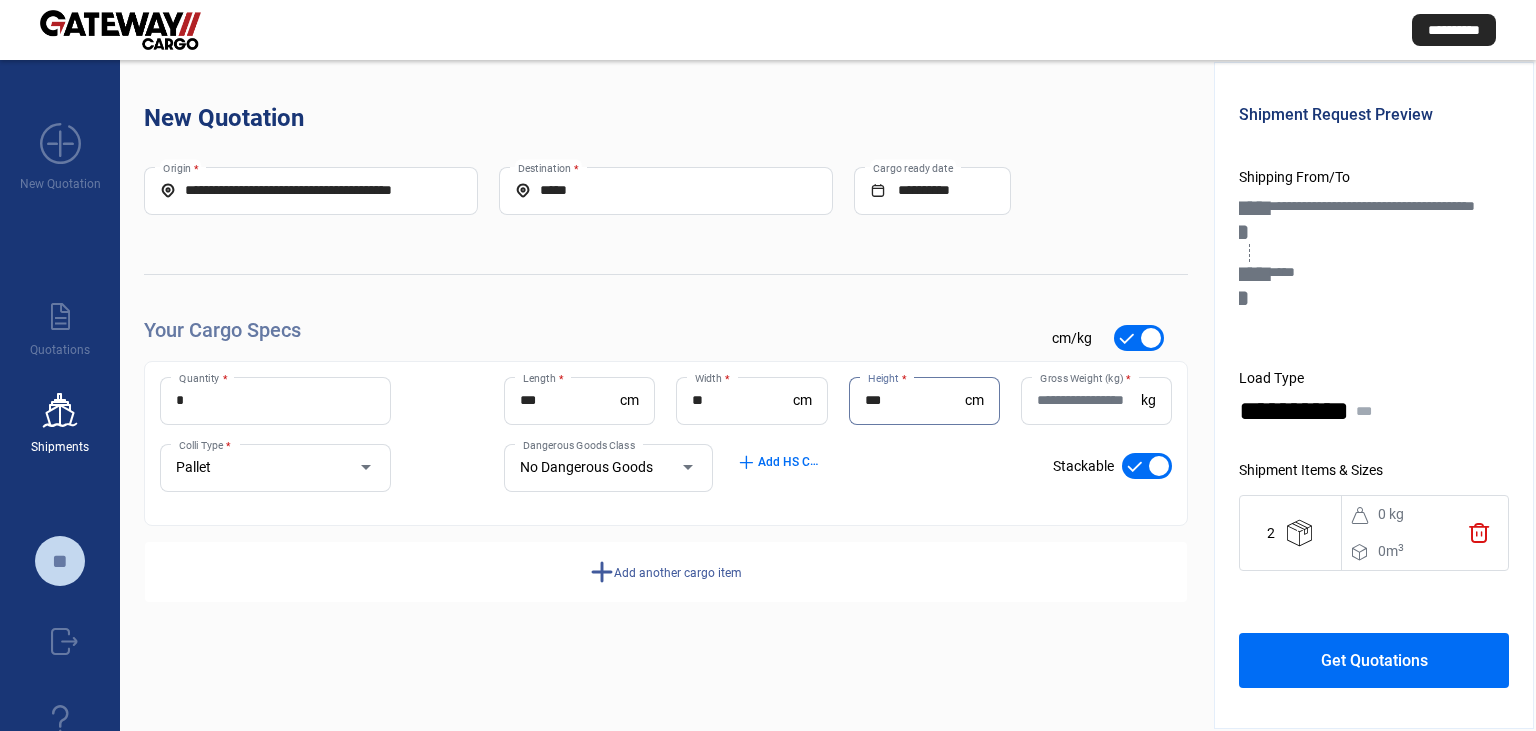 type on "***" 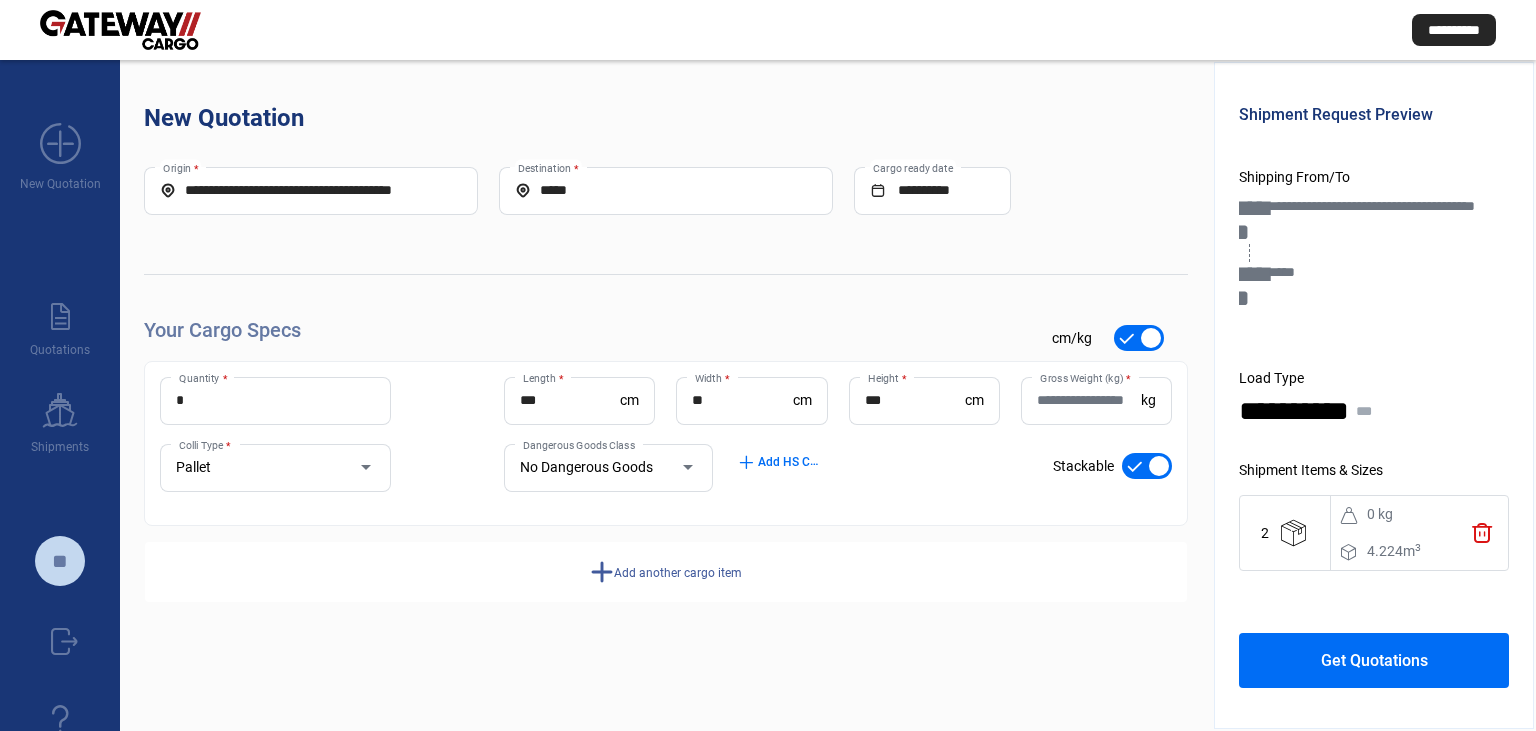 click on "Add another cargo item" 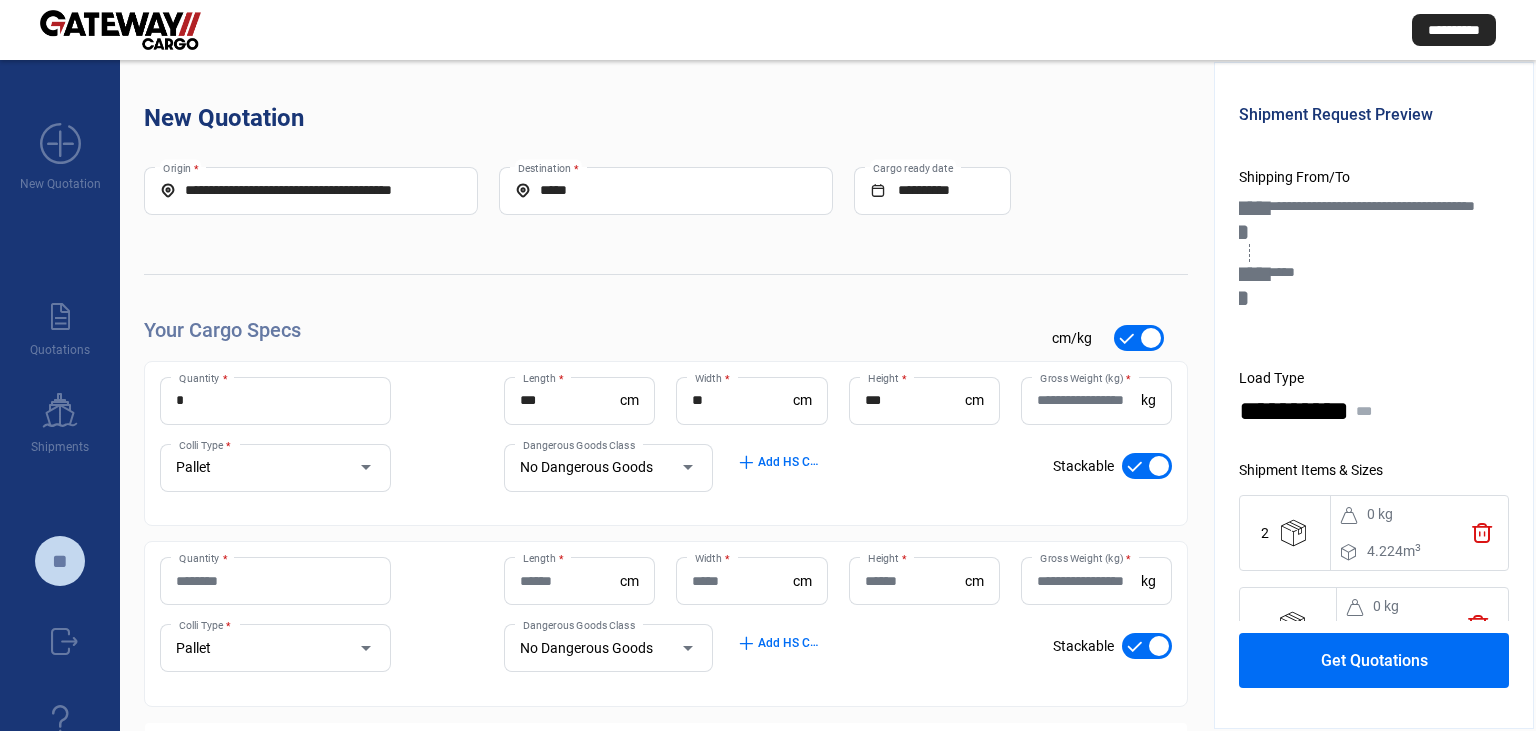 scroll, scrollTop: 92, scrollLeft: 0, axis: vertical 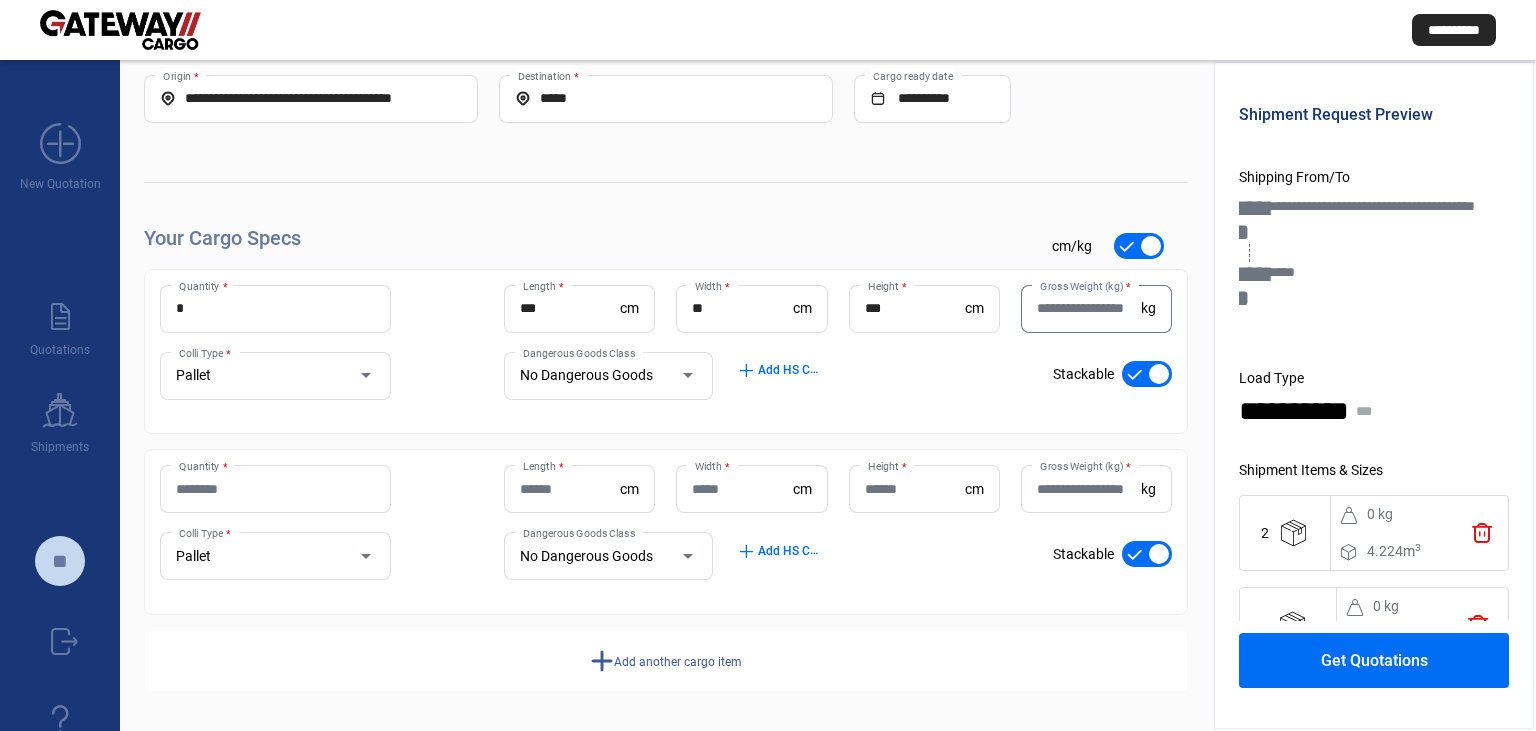 click on "Gross Weight (kg)  *" at bounding box center (1089, 308) 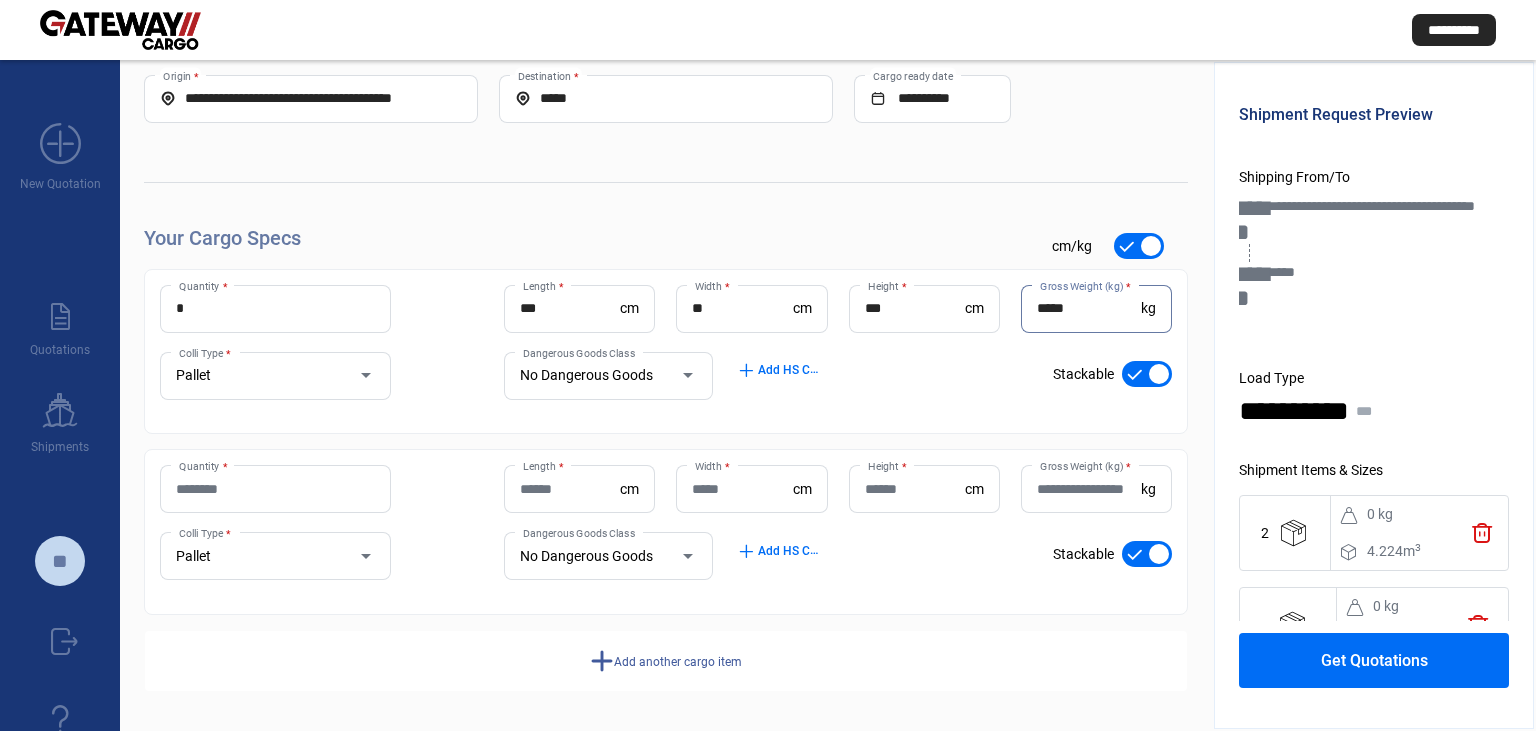 type on "*****" 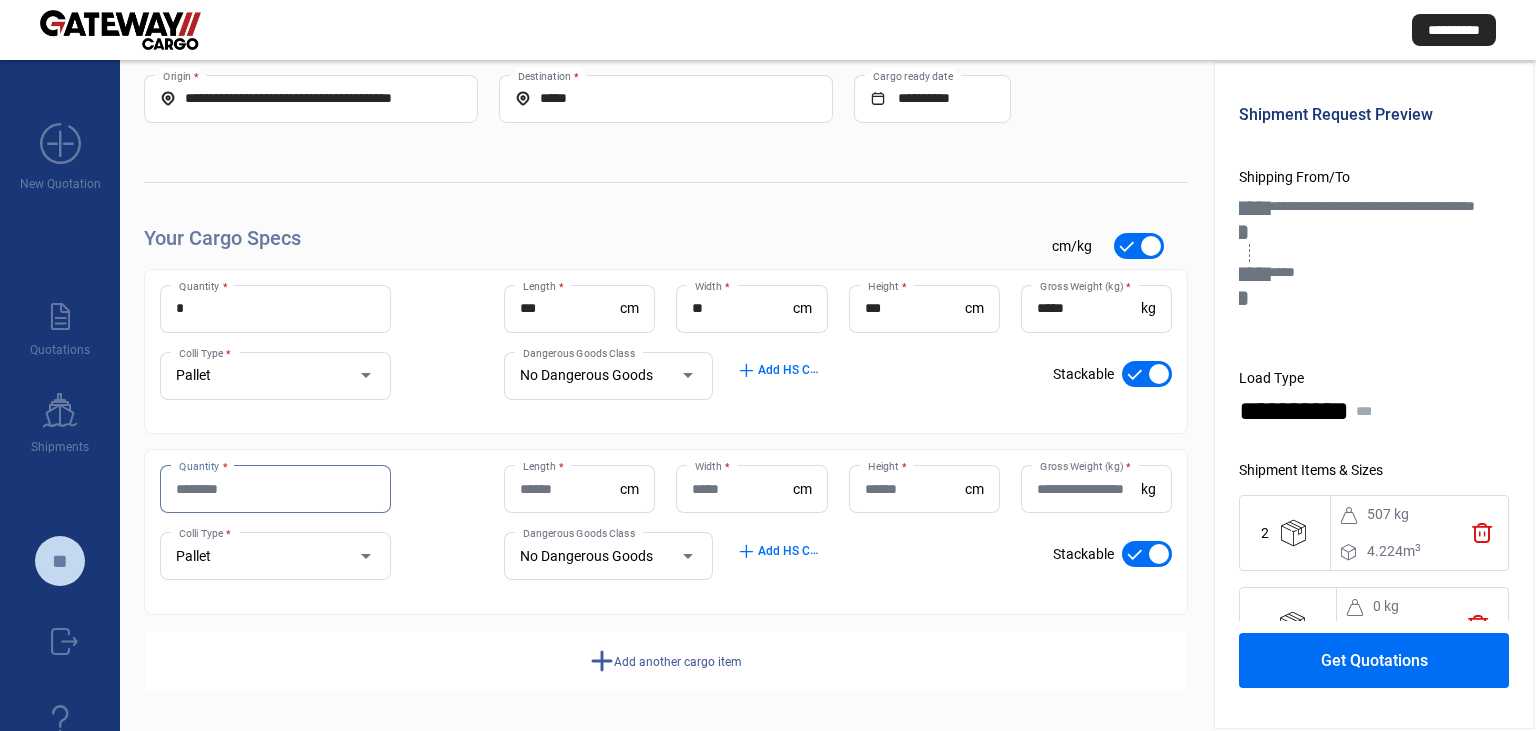click on "Quantity *" at bounding box center (275, 489) 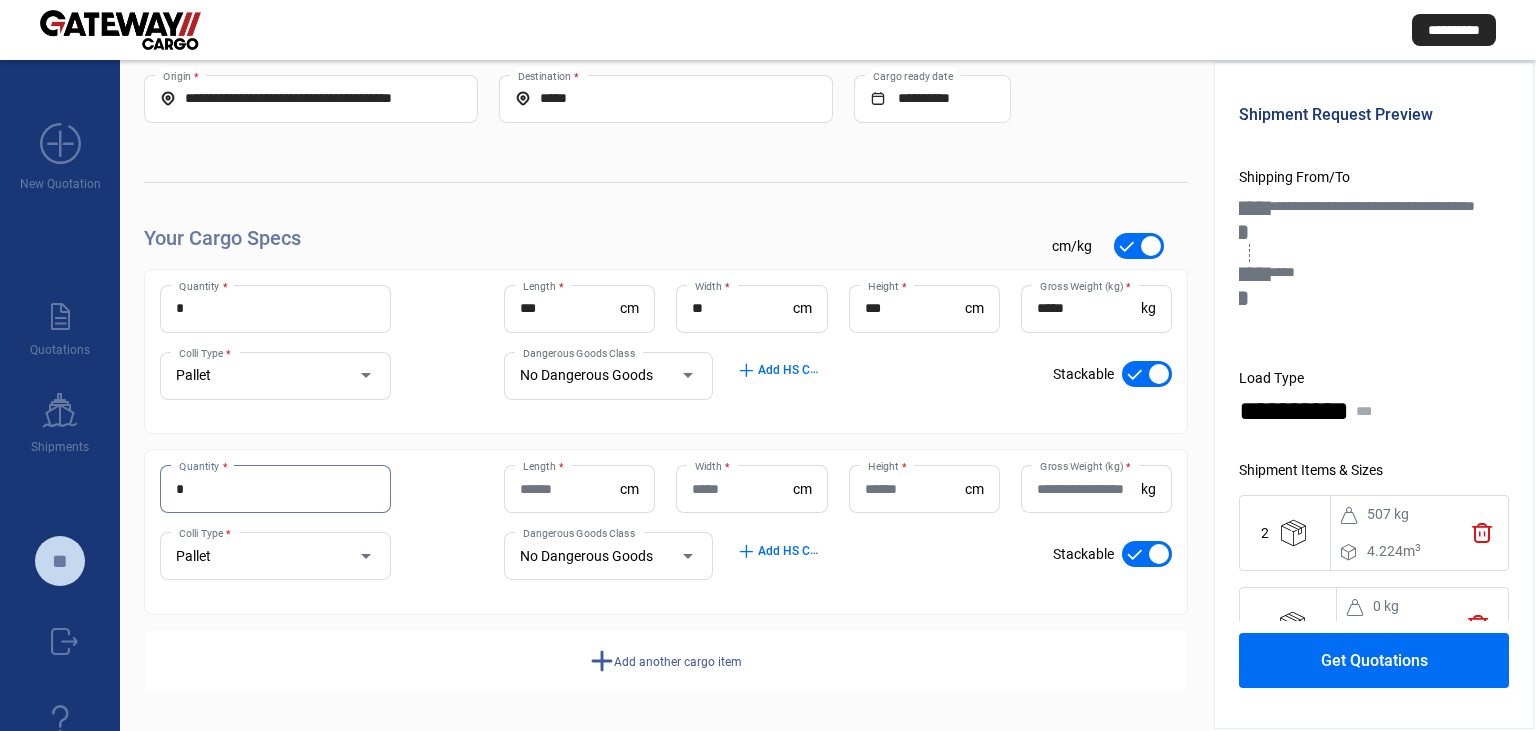 type on "*" 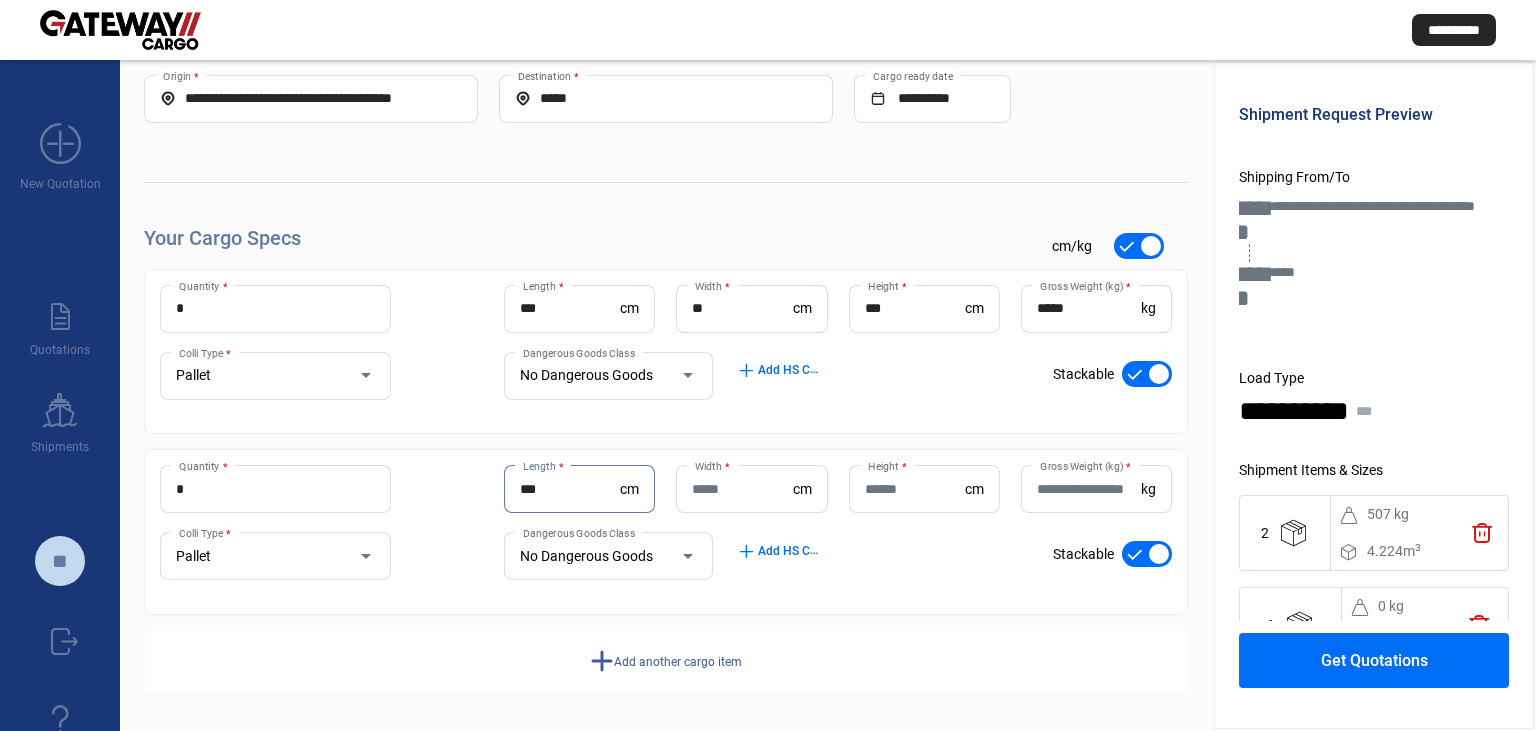 type on "***" 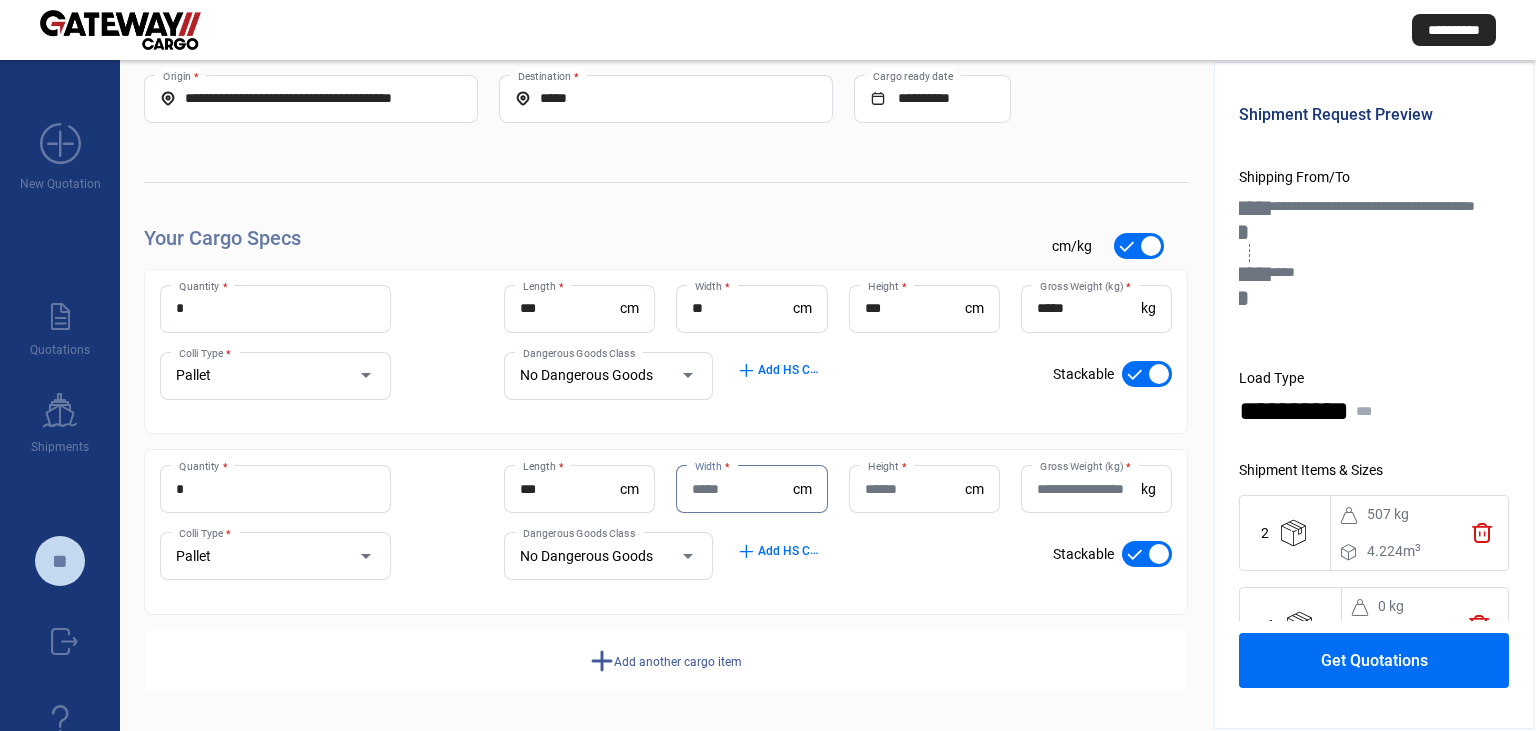 type on "*" 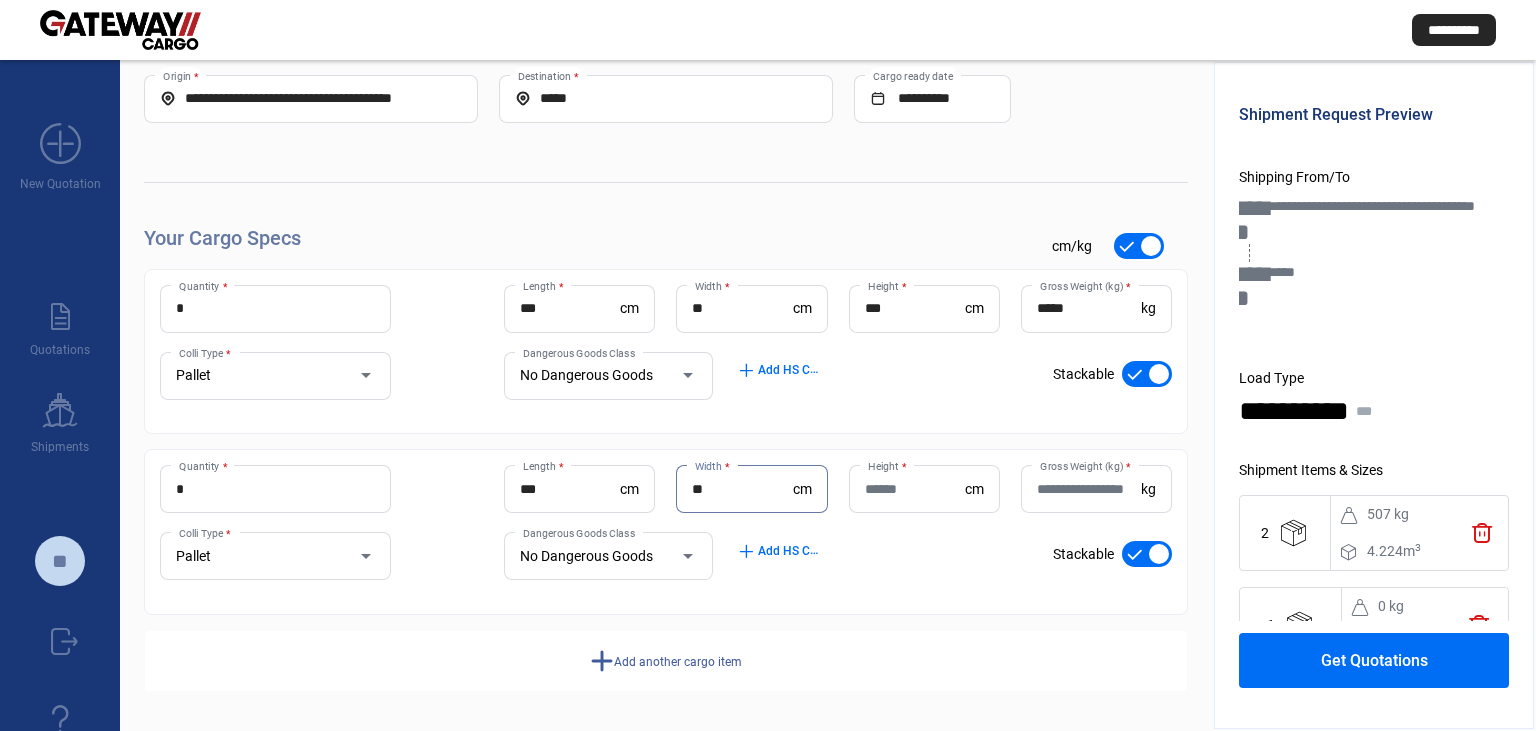 type on "**" 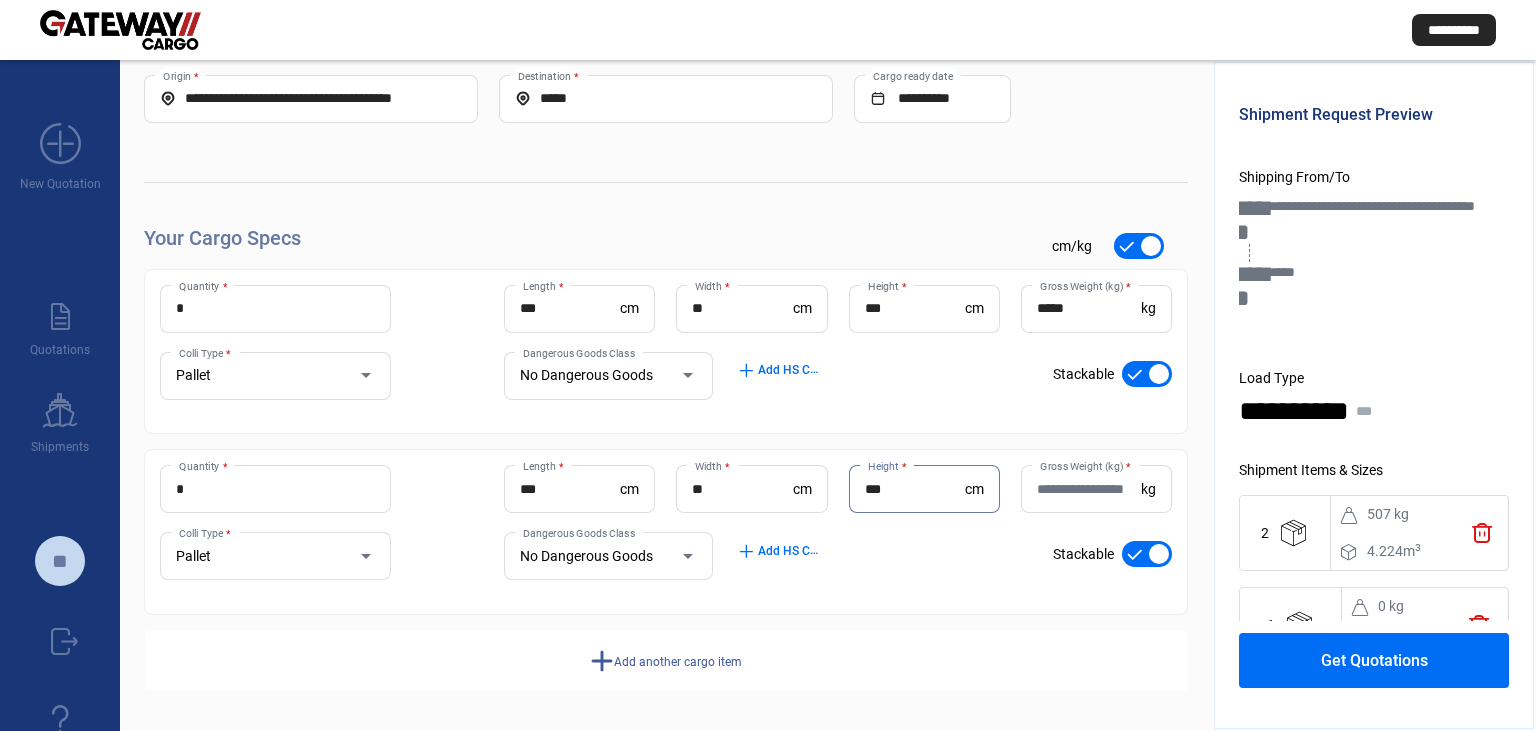 type on "***" 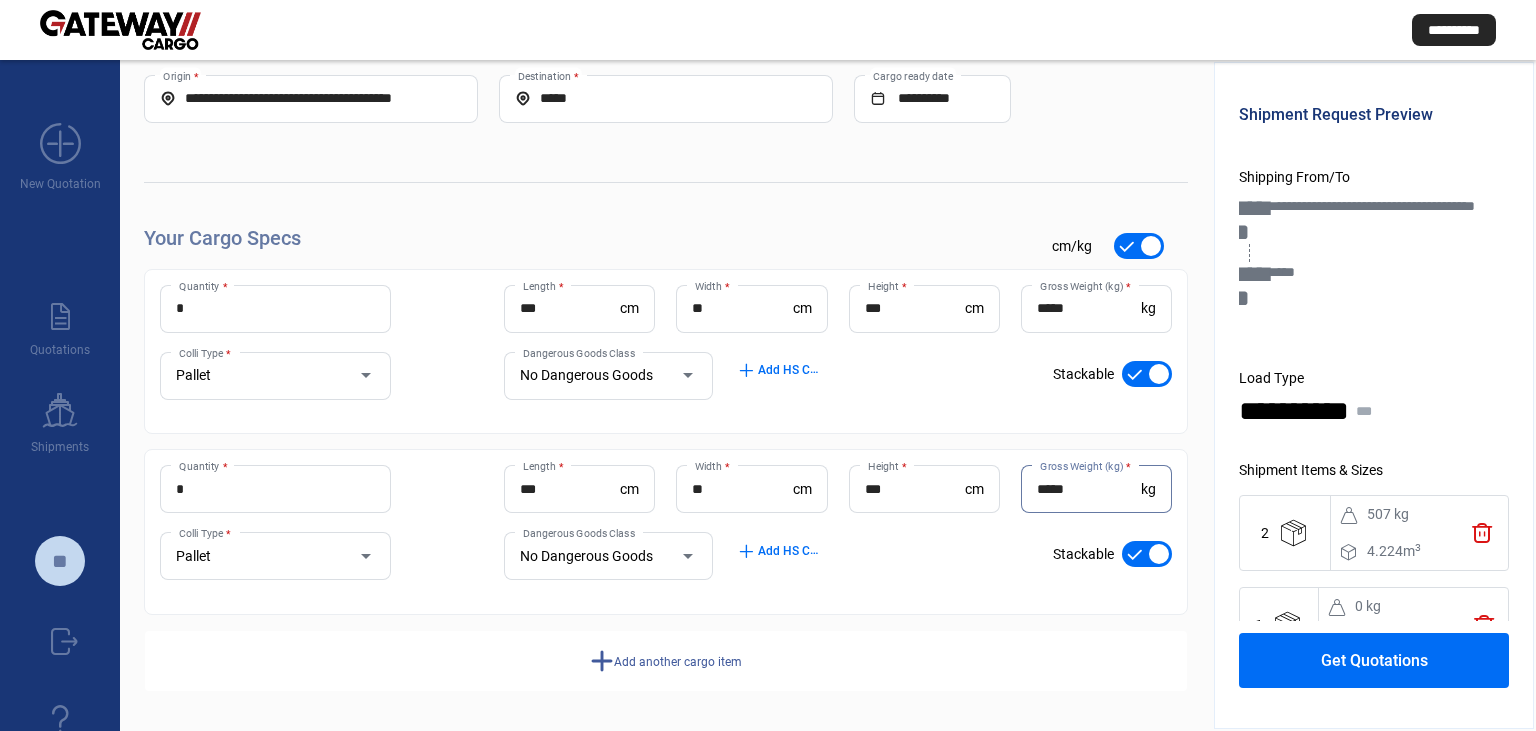 type on "*****" 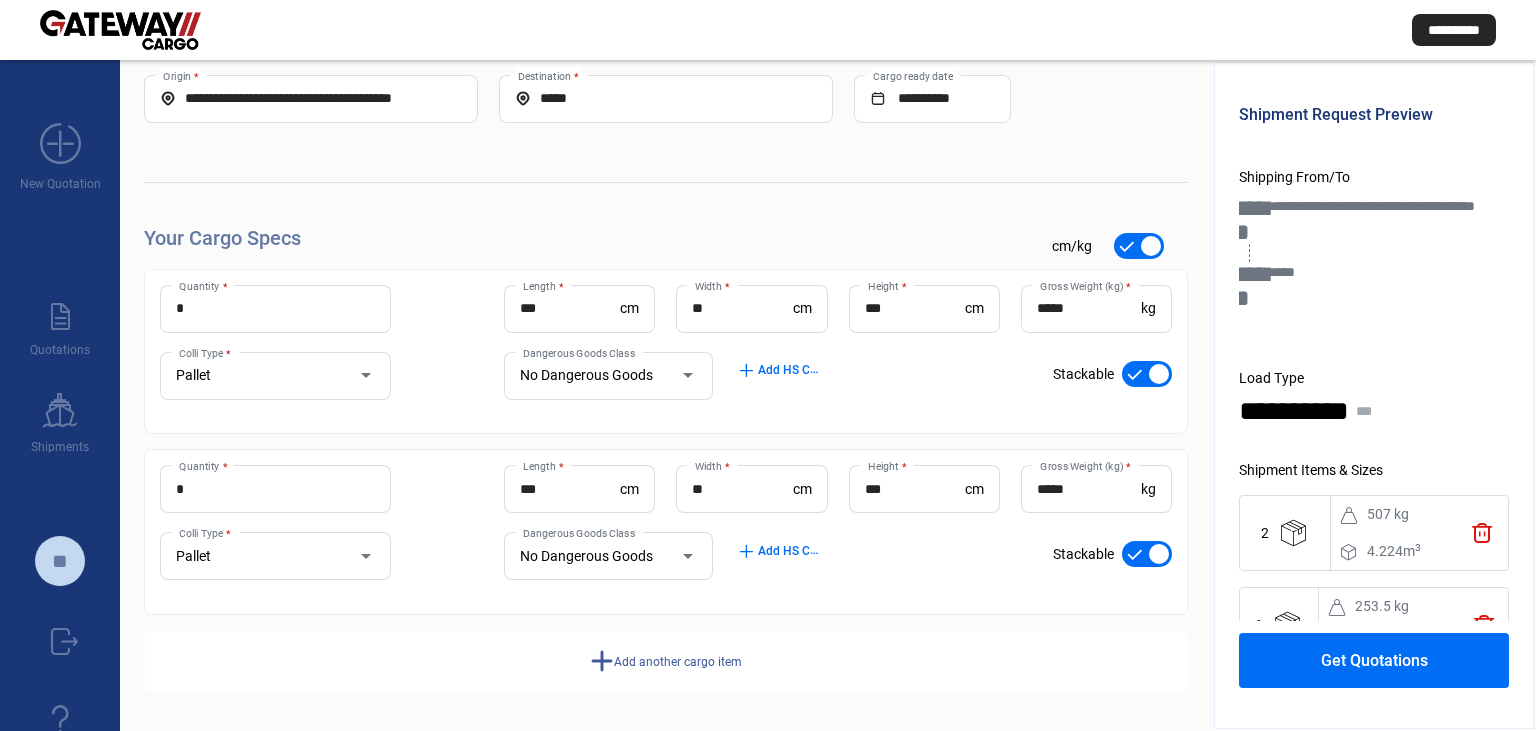 click on "Add another cargo item" 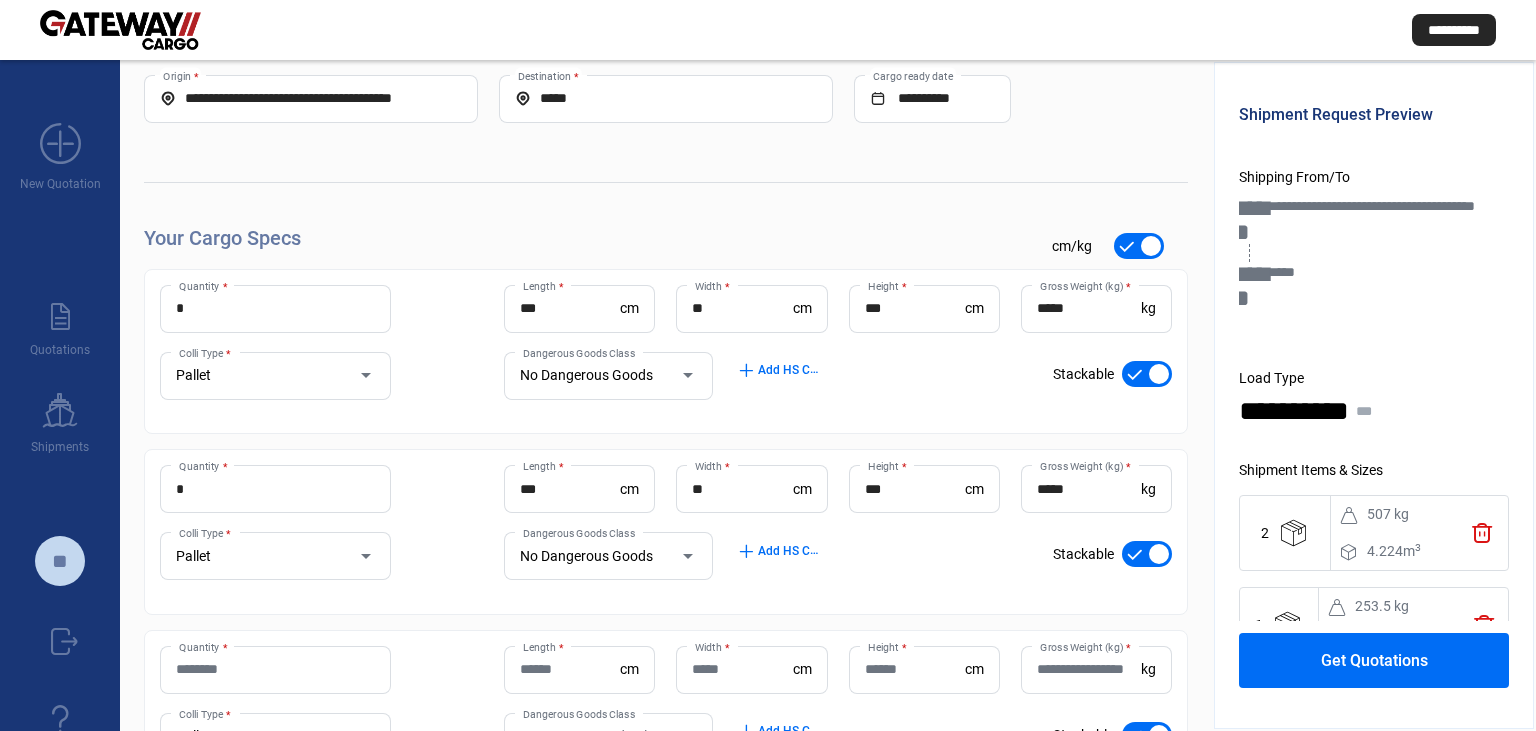 scroll, scrollTop: 272, scrollLeft: 0, axis: vertical 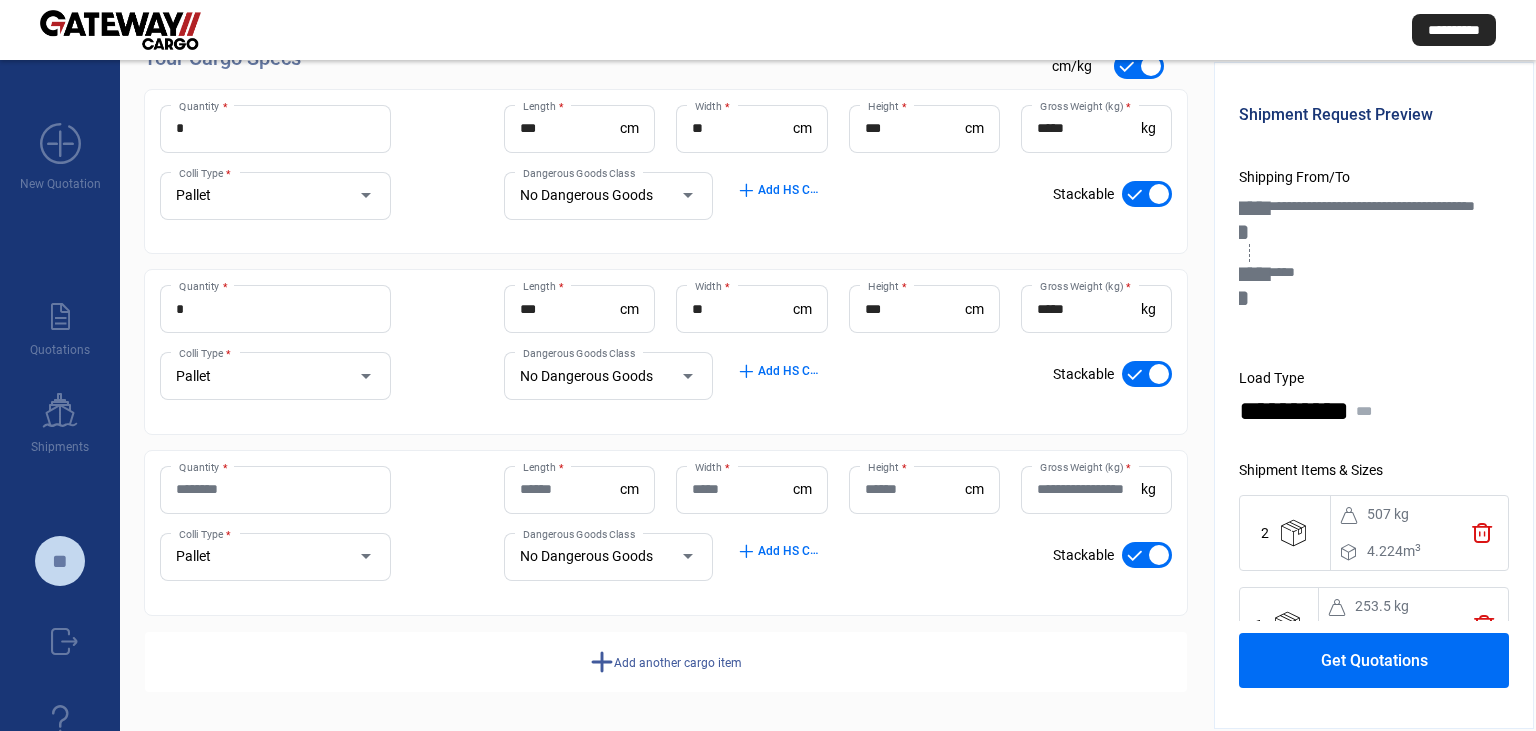 click on "Quantity *" at bounding box center [275, 489] 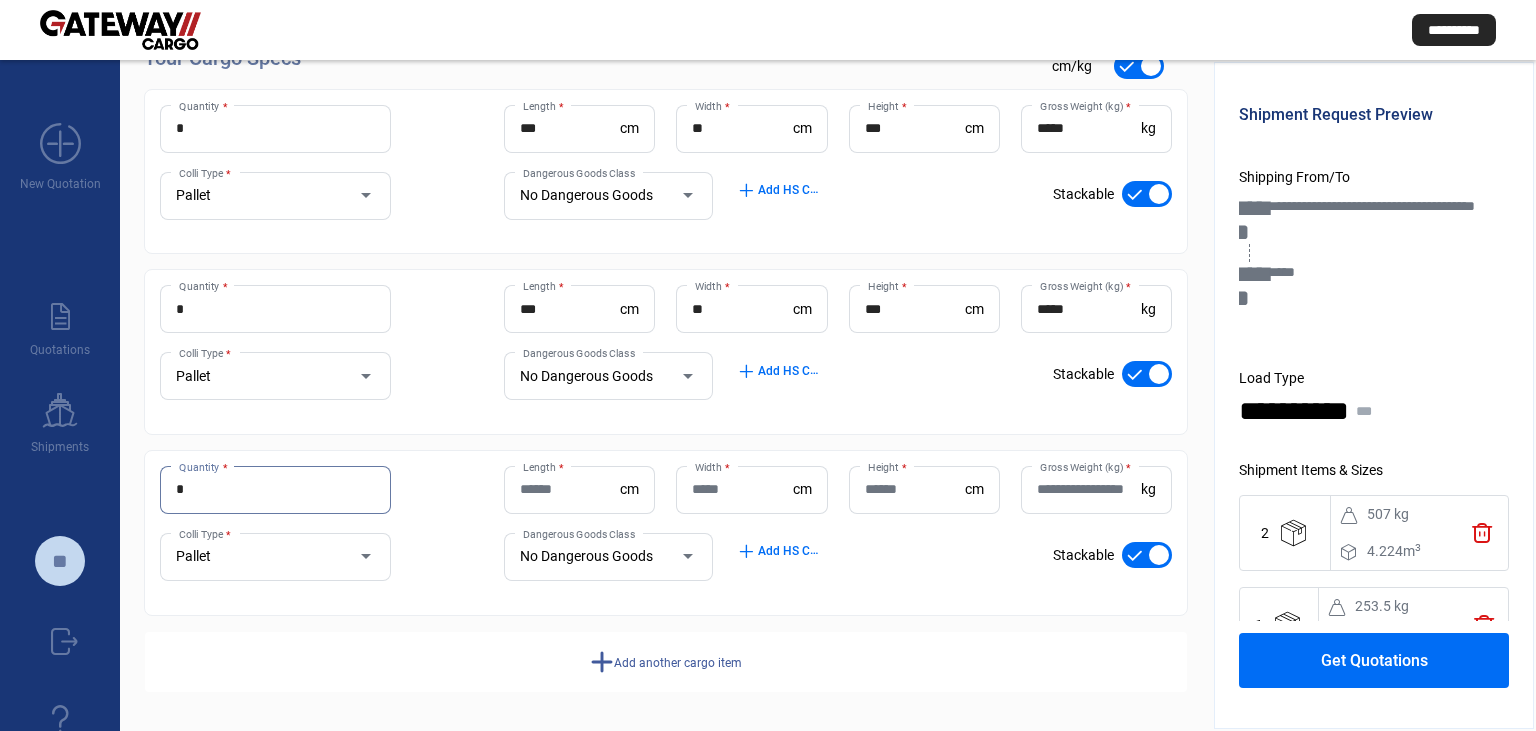 type on "*" 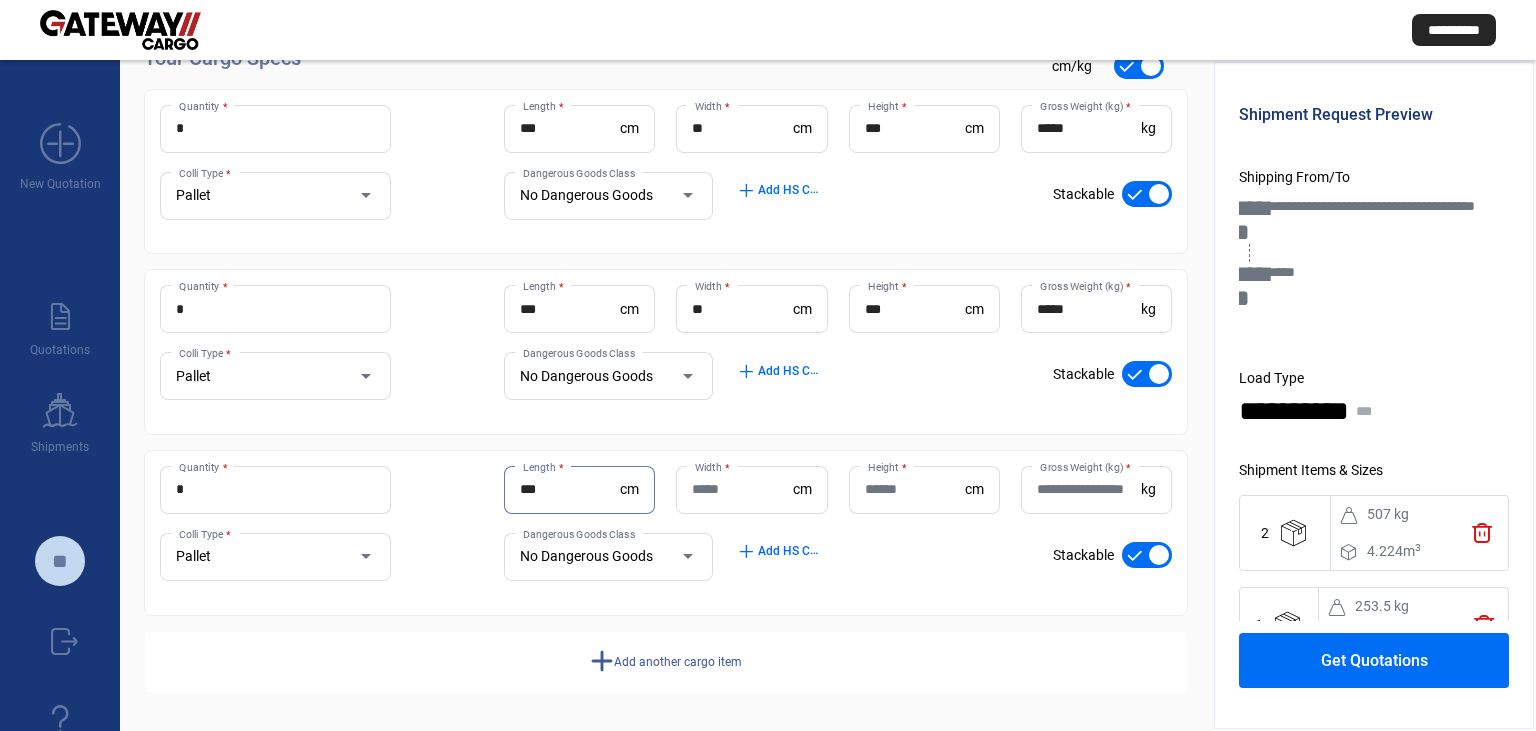 type on "***" 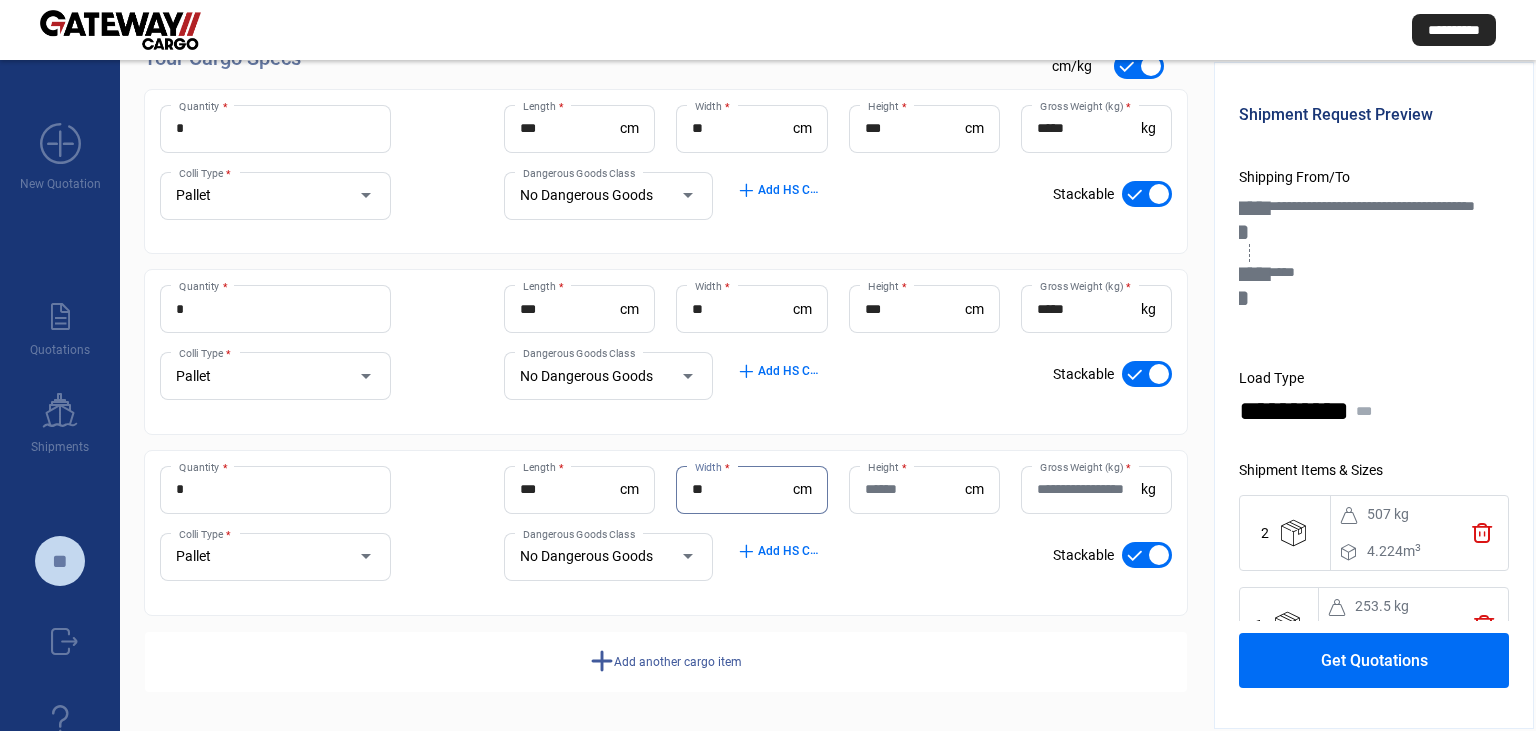 type on "**" 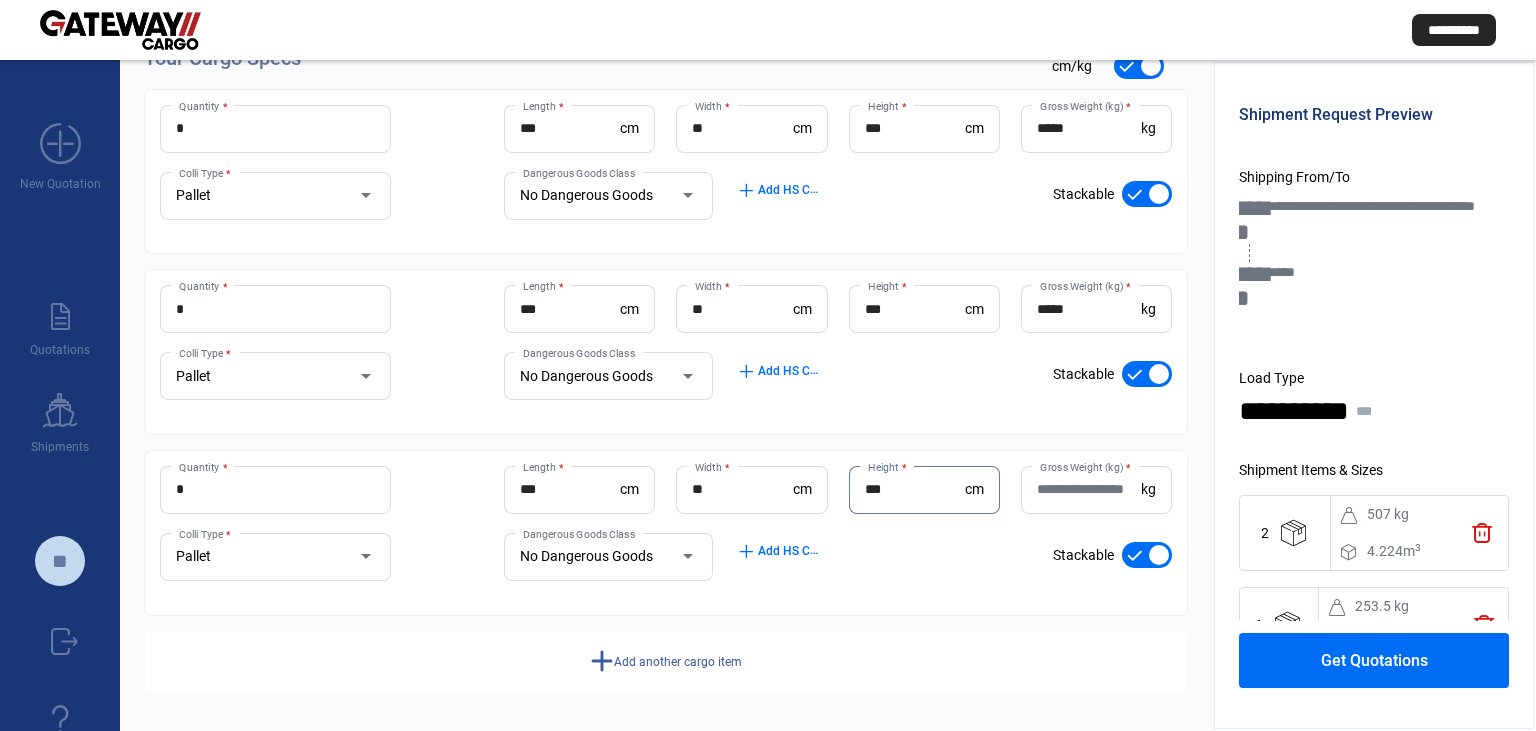 type on "***" 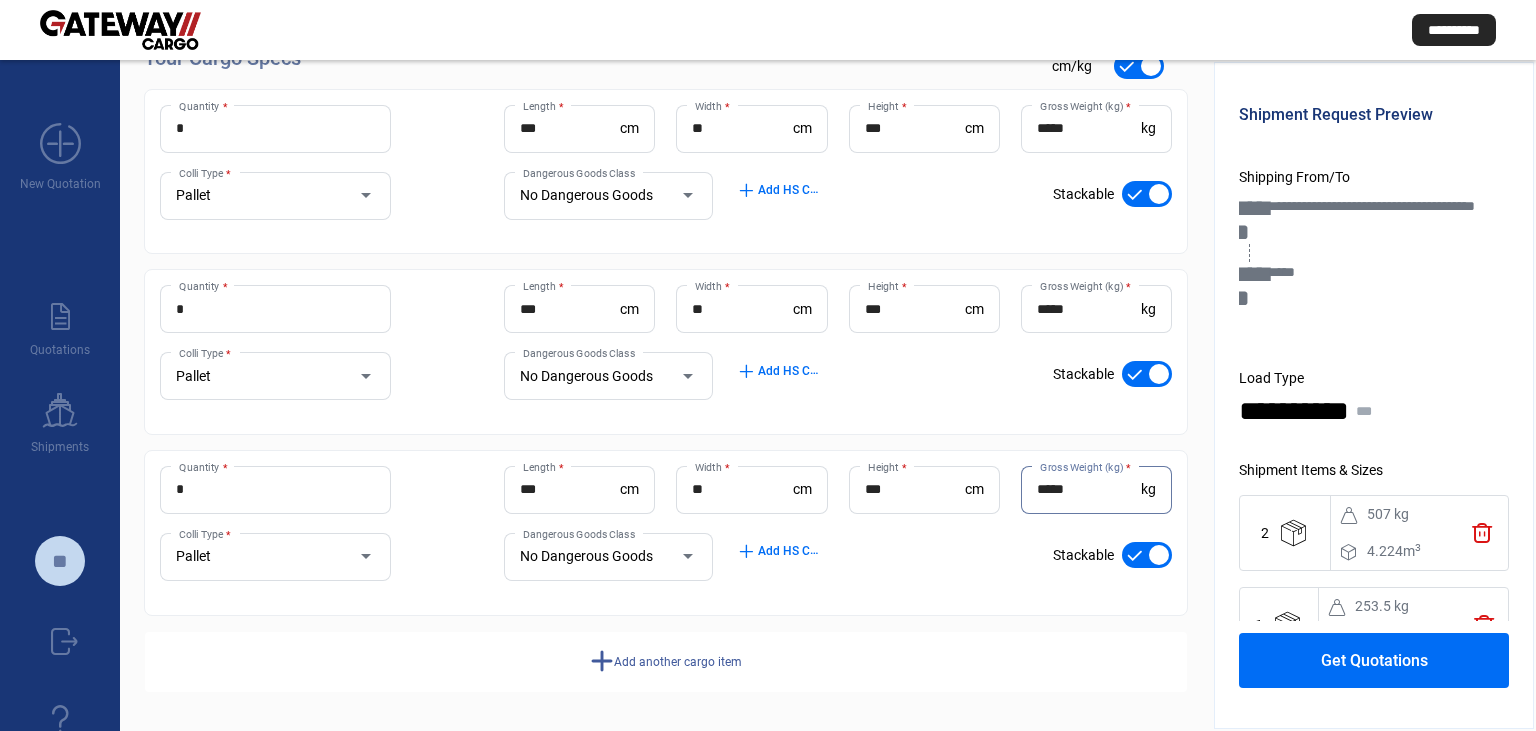 type on "*****" 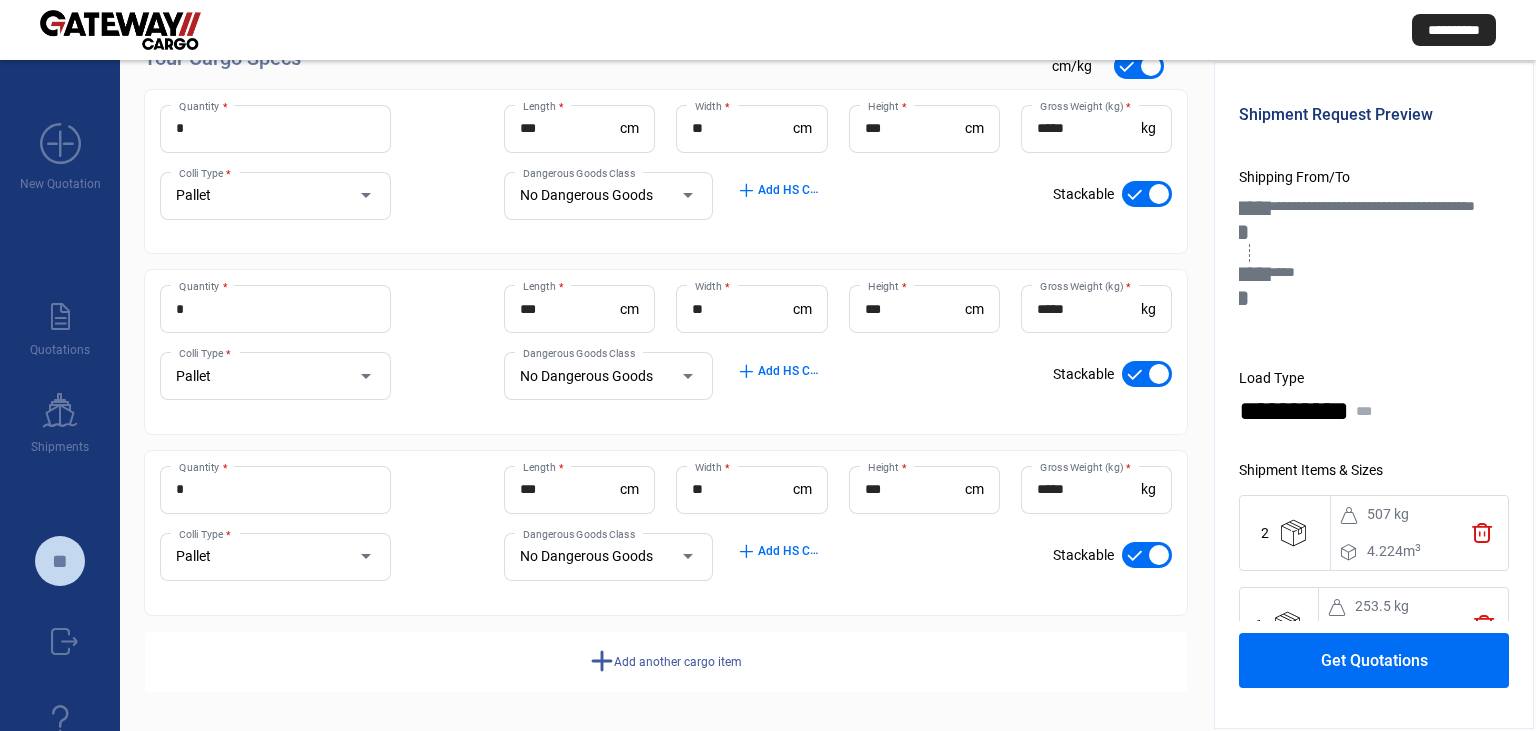 click on "Get Quotations" 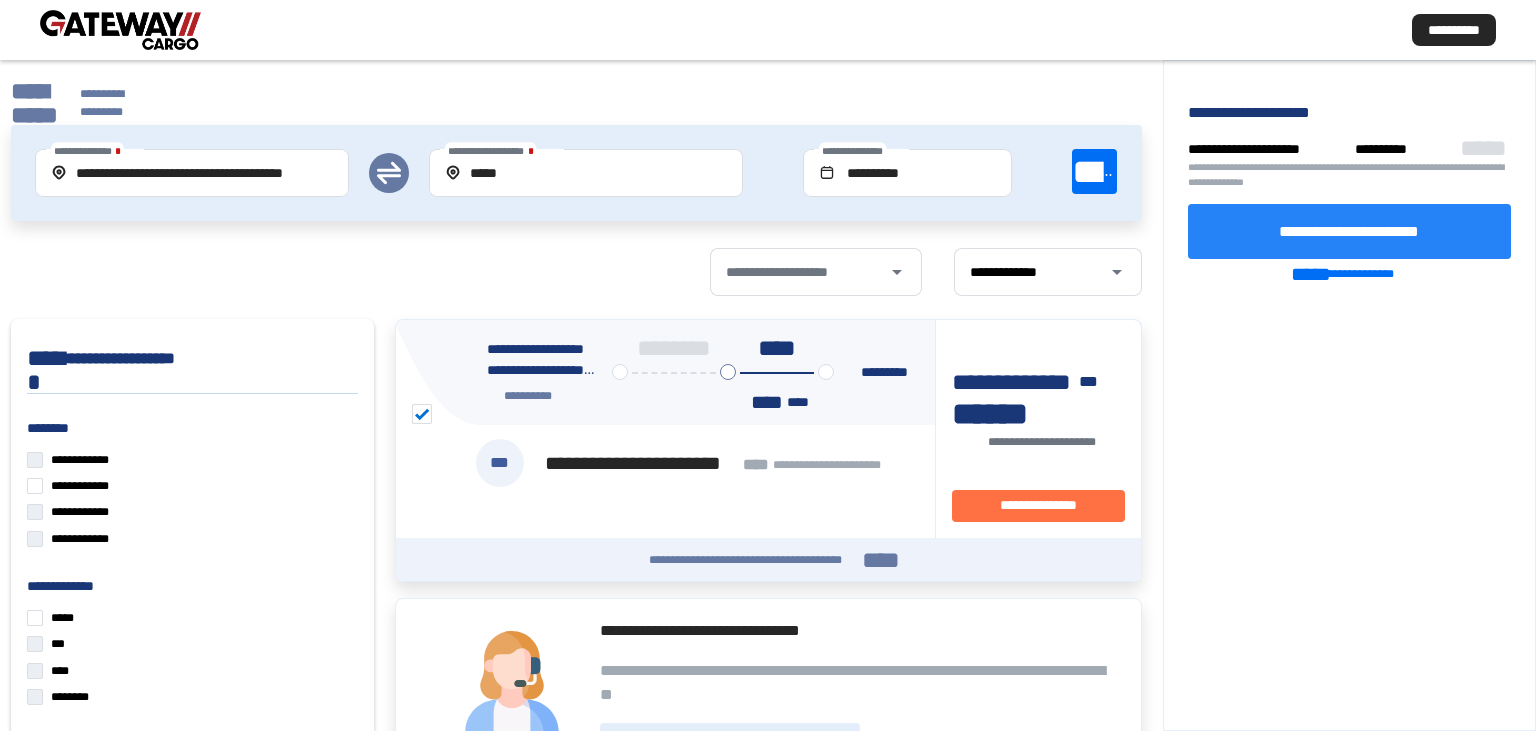 click on "**********" 